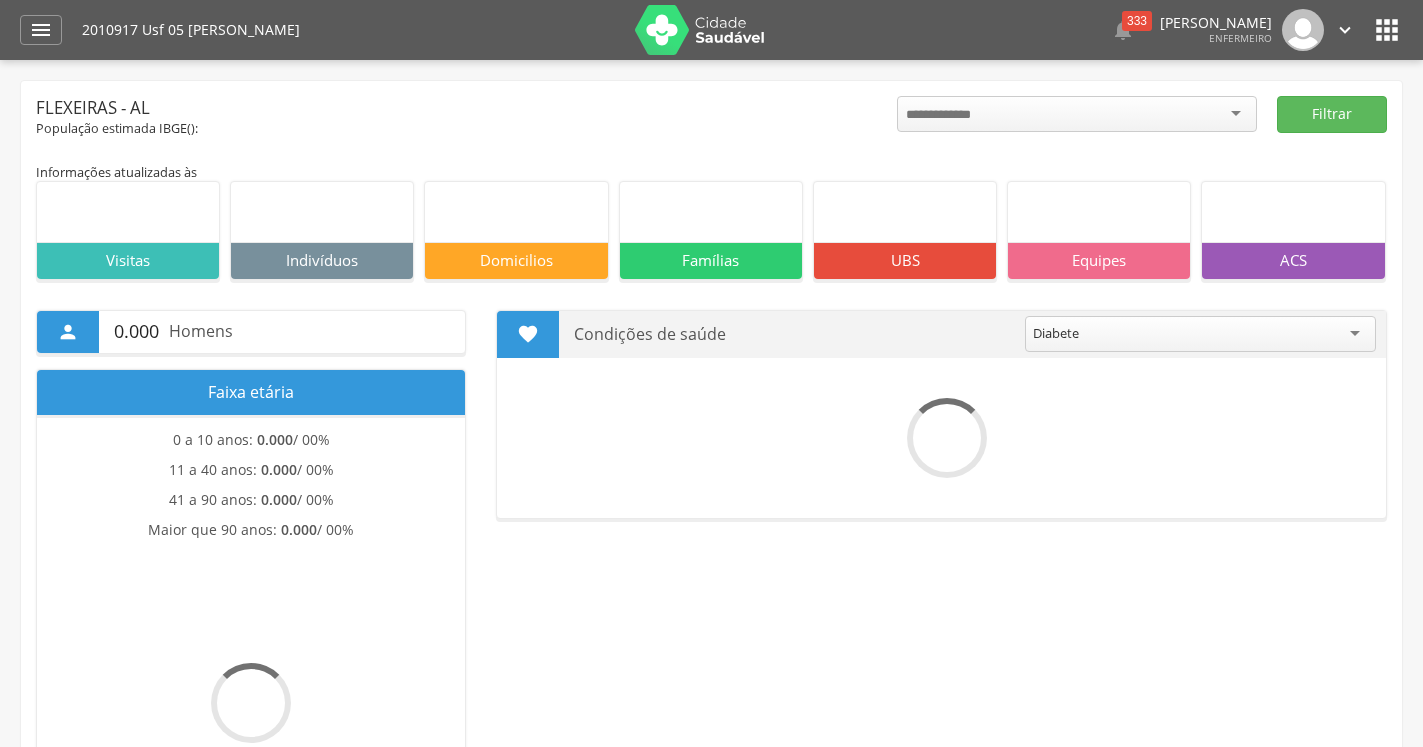 scroll, scrollTop: 0, scrollLeft: 0, axis: both 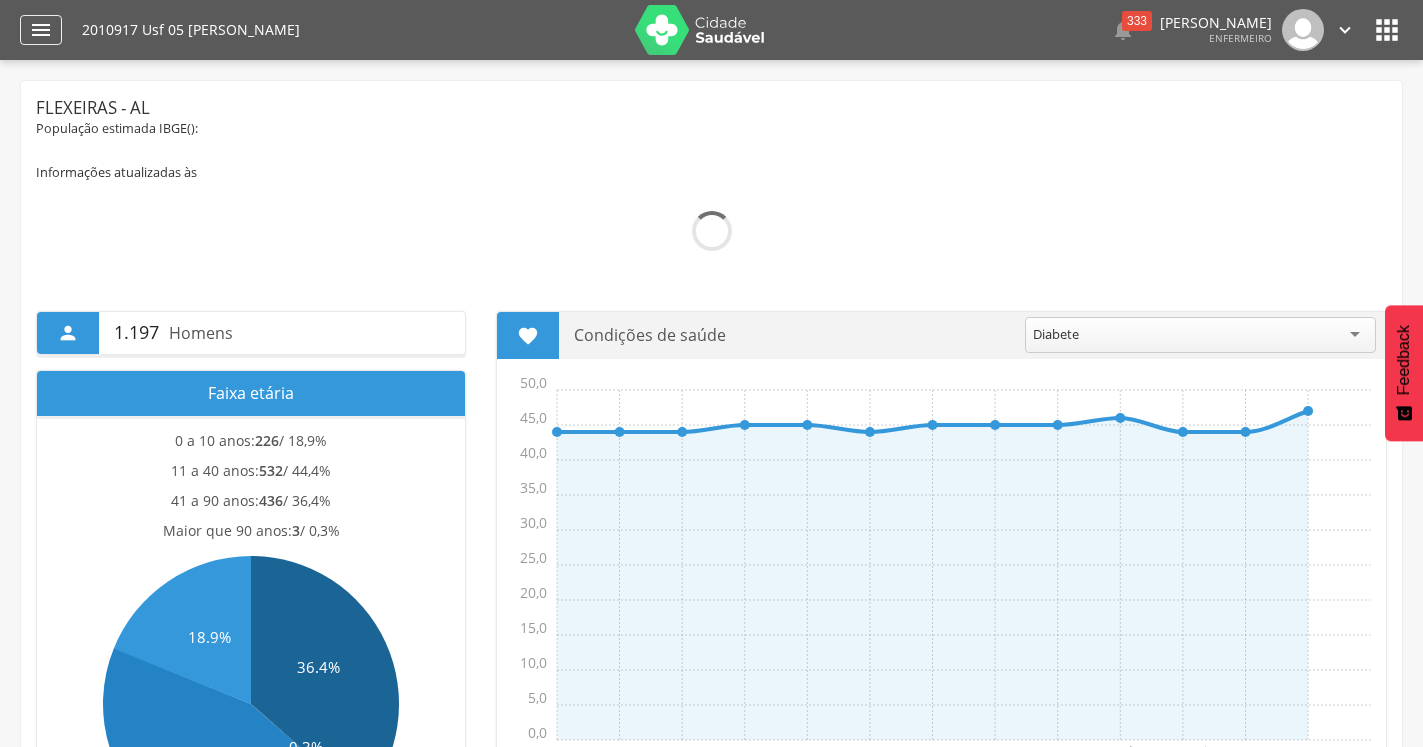 click on "" at bounding box center [41, 30] 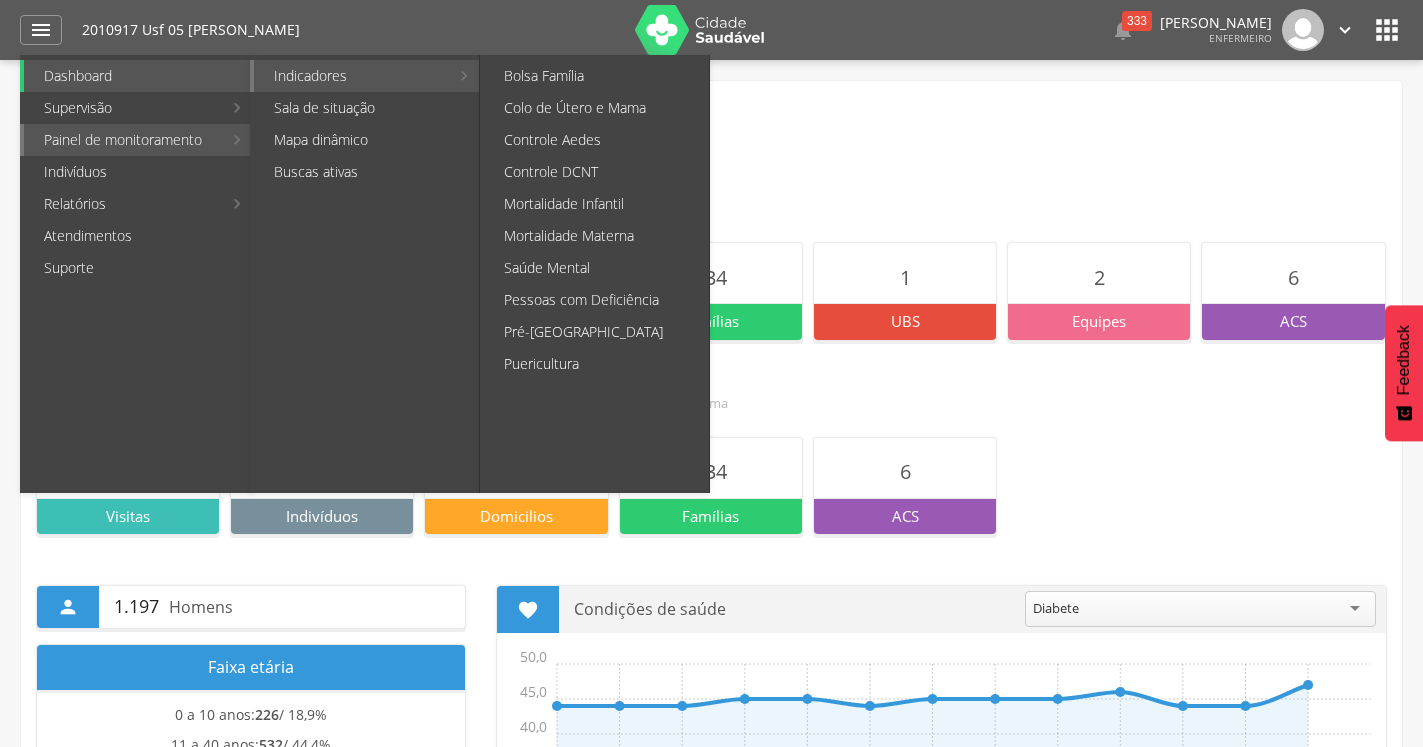 click on "Indicadores" at bounding box center (351, 76) 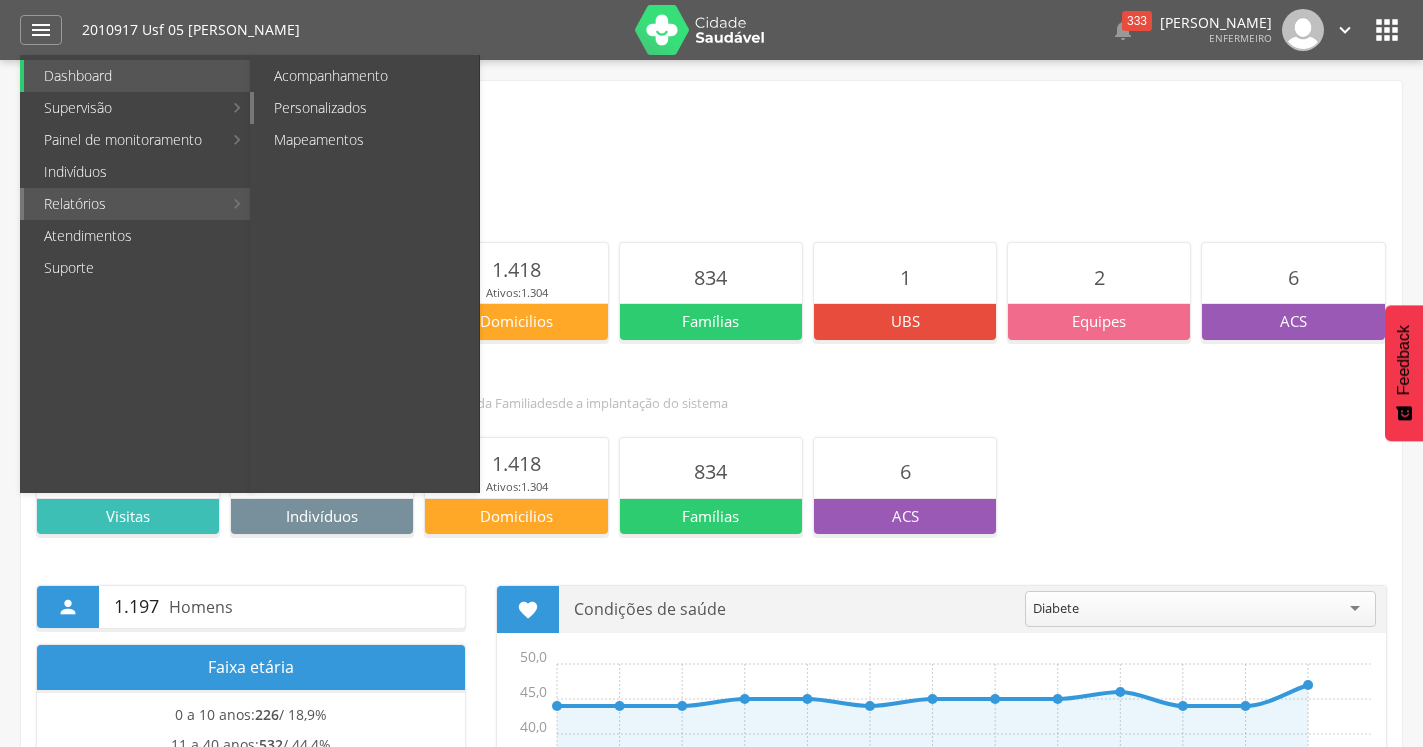 click on "Personalizados" at bounding box center [366, 108] 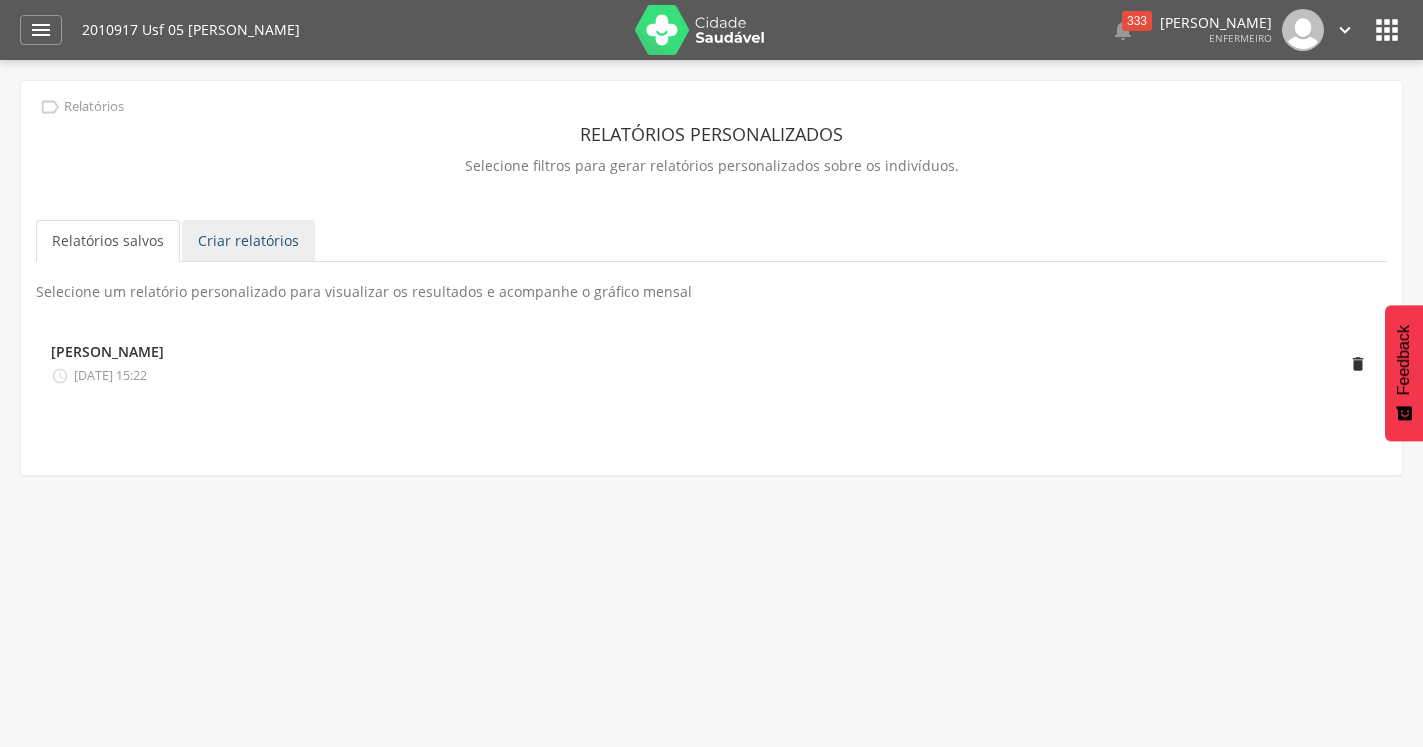 click on "Criar relatórios" at bounding box center [248, 241] 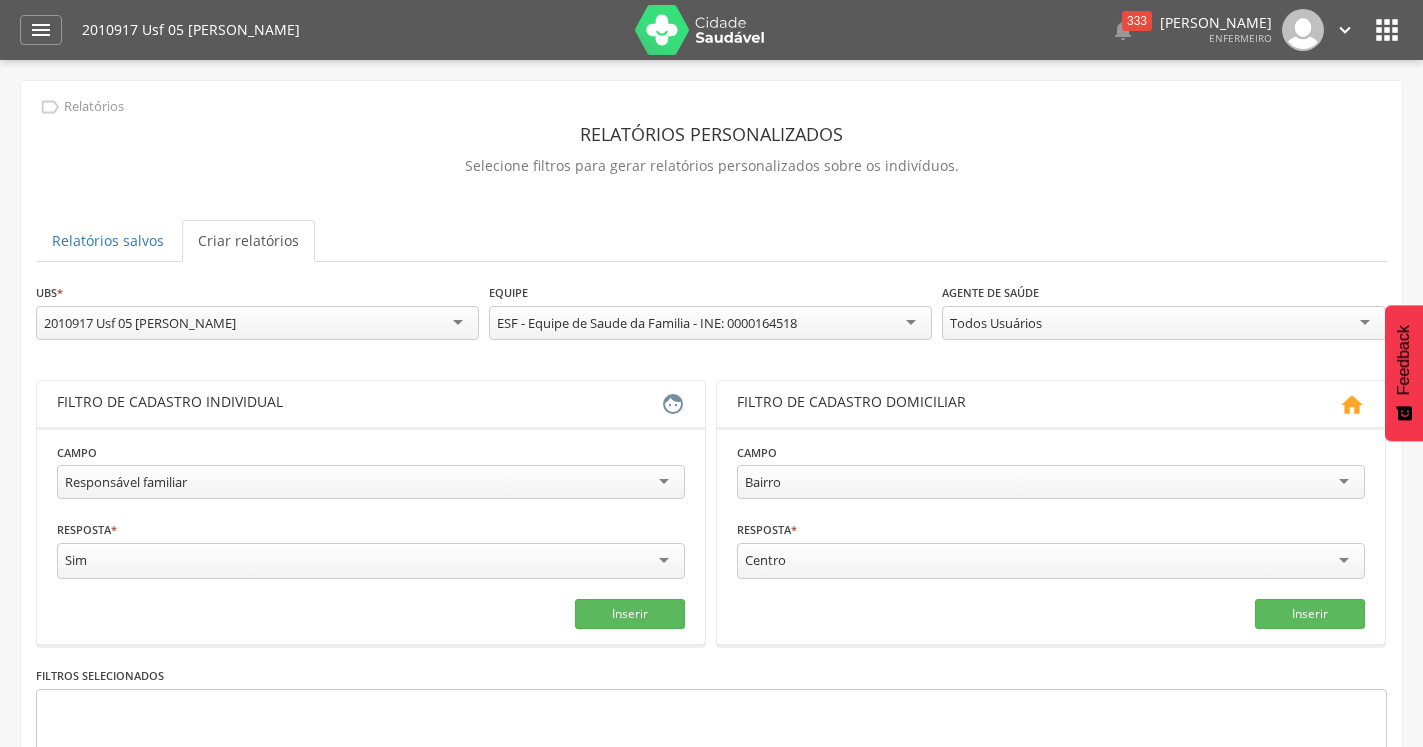 click on "Responsável familiar" at bounding box center [126, 482] 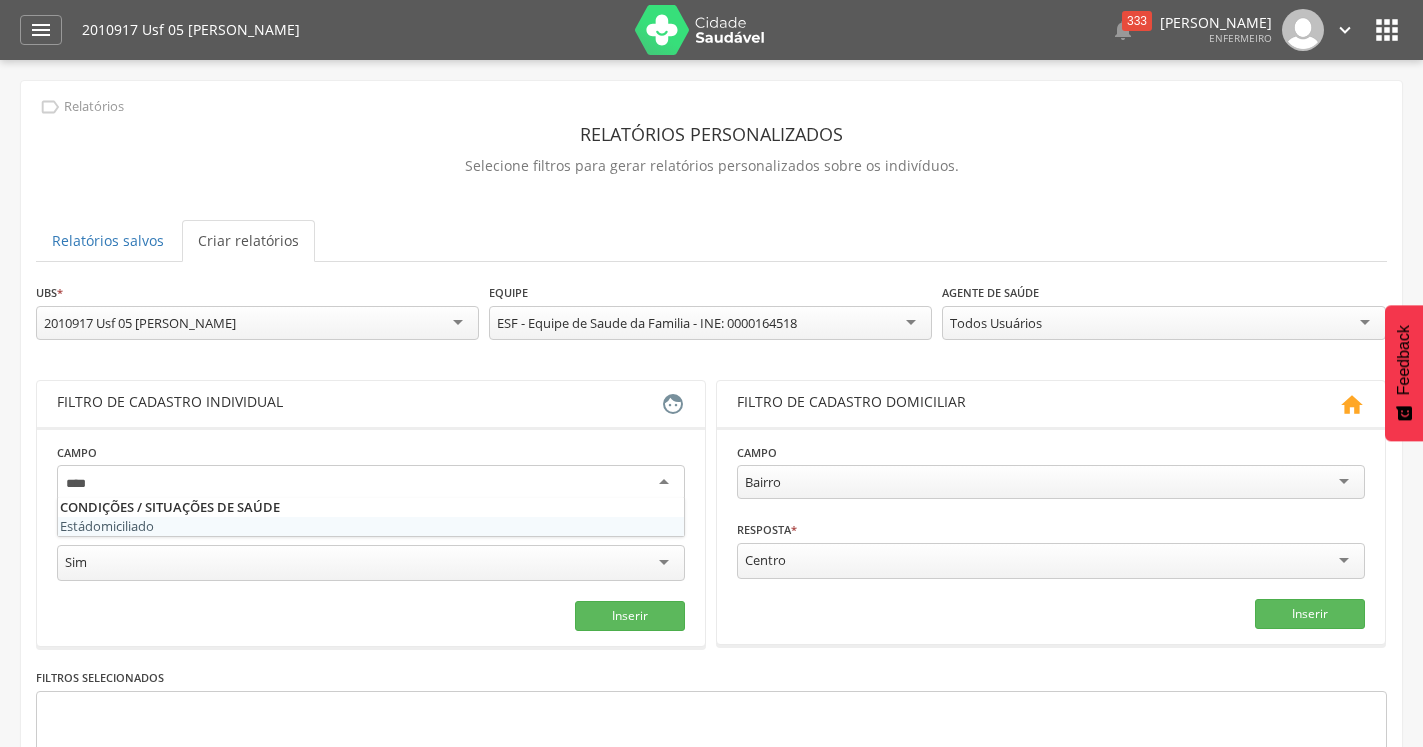 type on "*****" 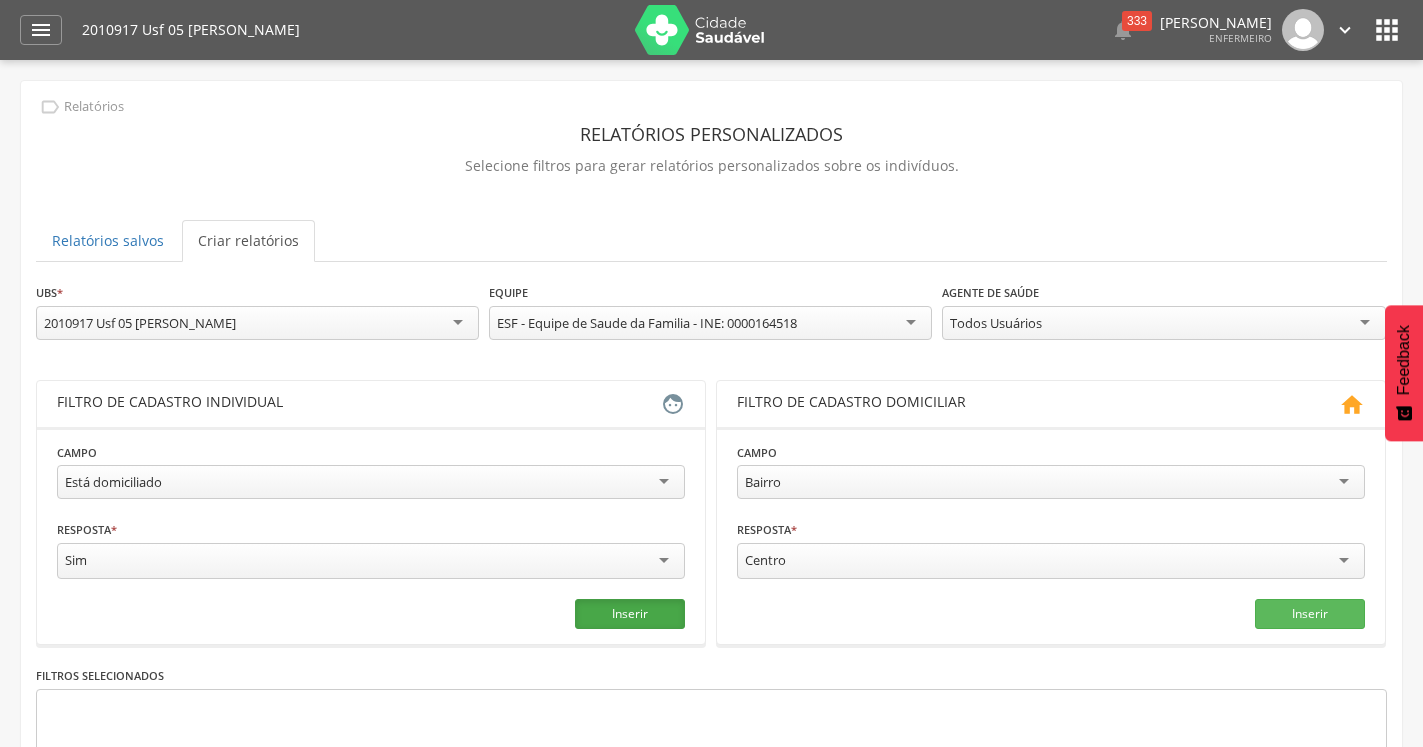 click on "Inserir" at bounding box center [630, 614] 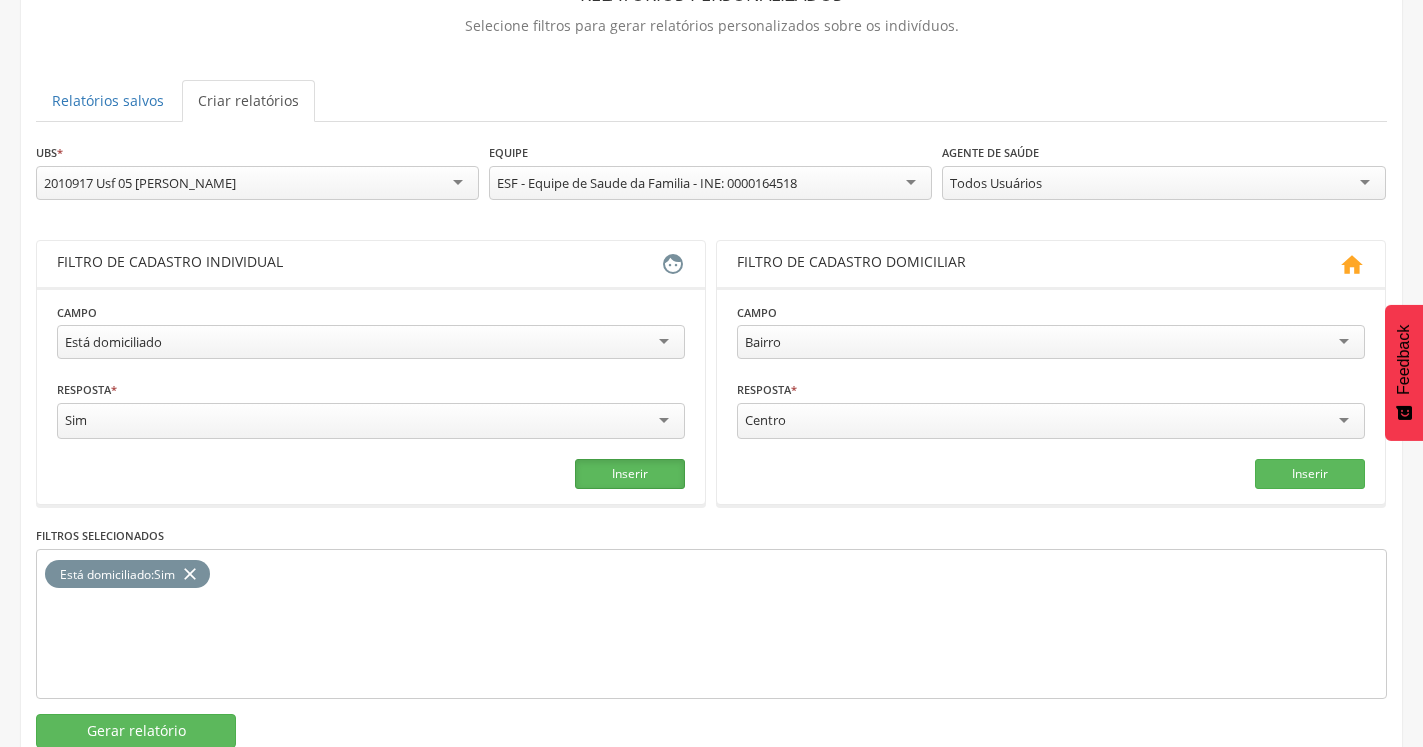 scroll, scrollTop: 194, scrollLeft: 0, axis: vertical 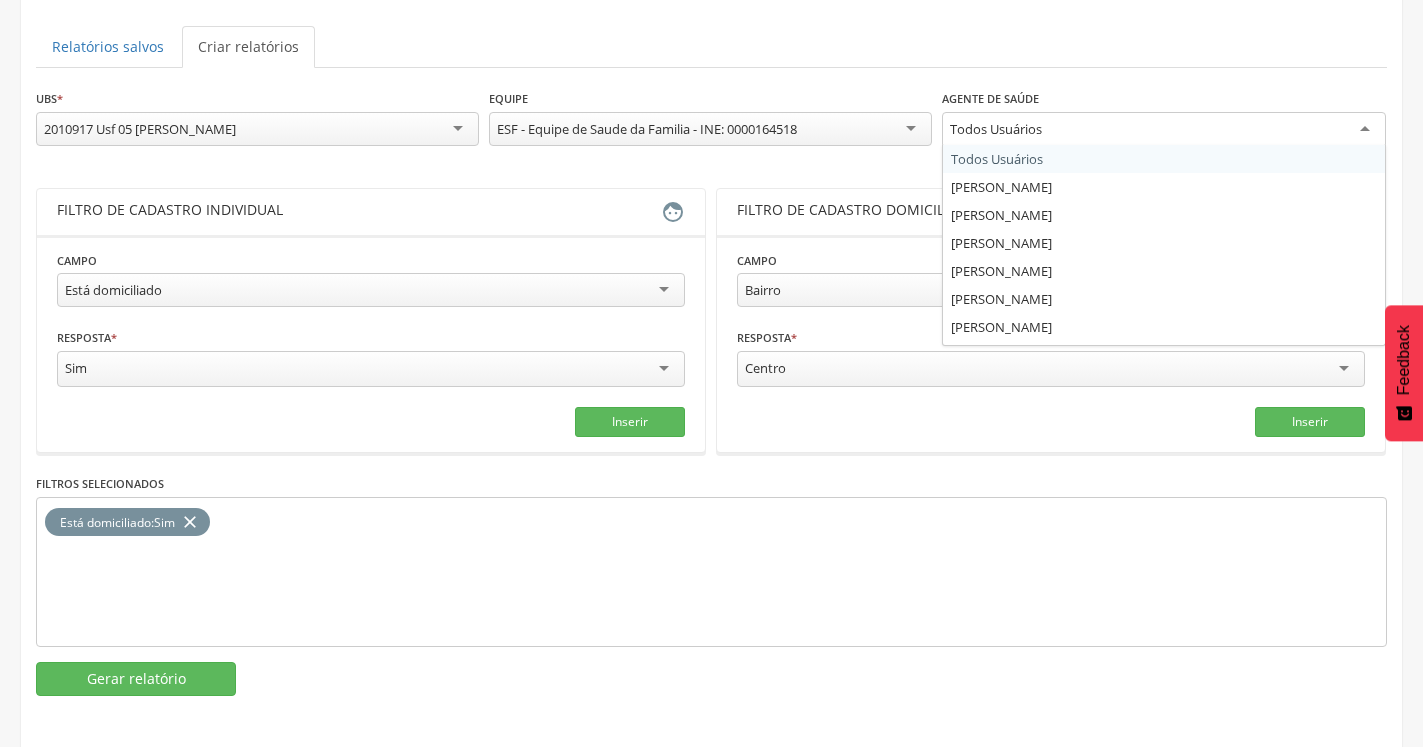 click on "Todos Usuários" at bounding box center [996, 129] 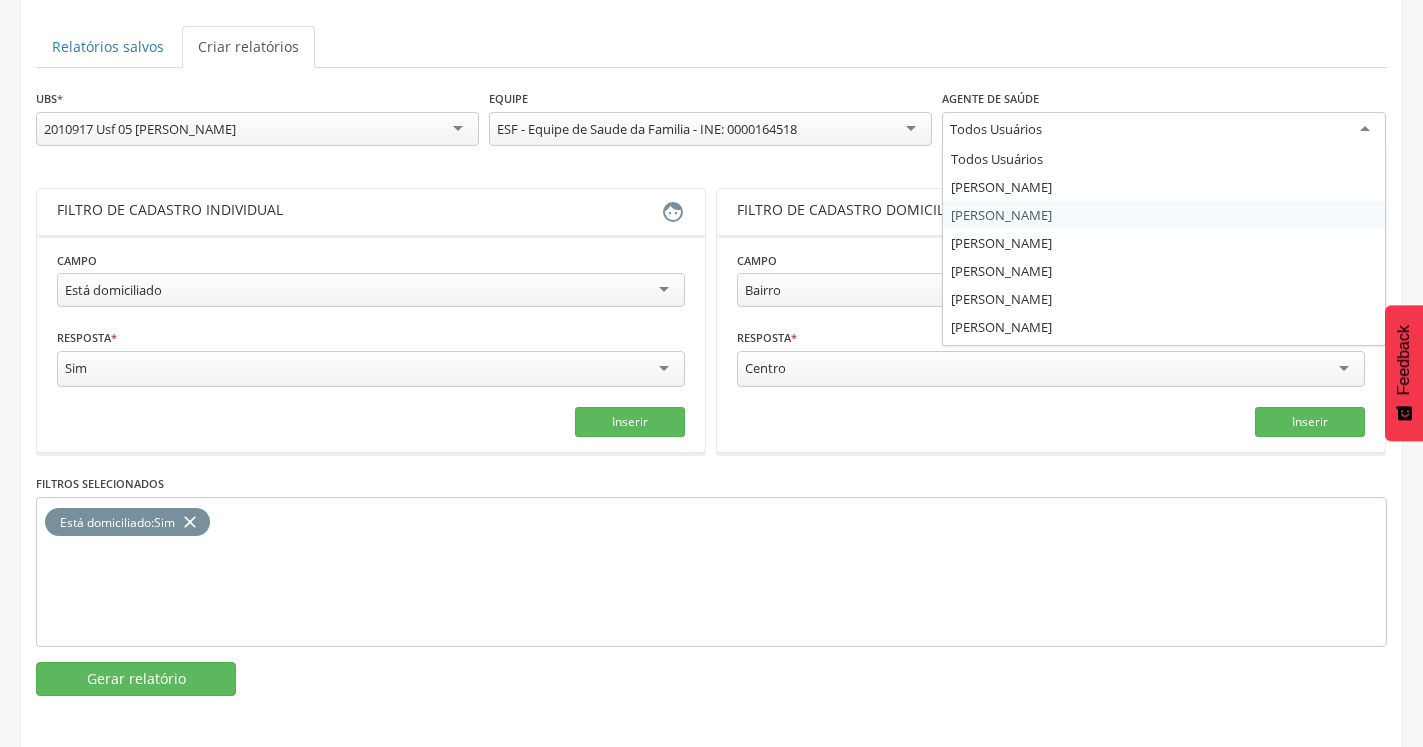 click on "**********" at bounding box center (711, 392) 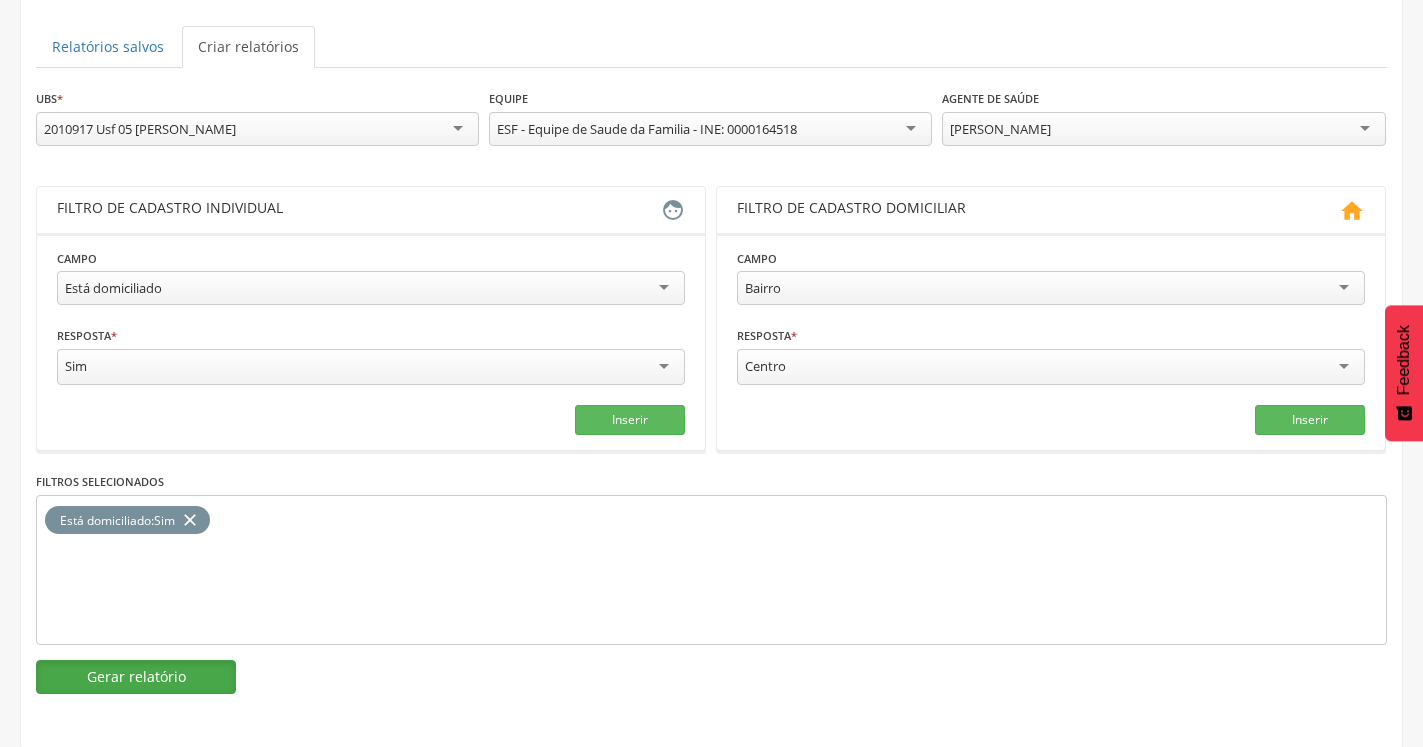 click on "Gerar relatório" at bounding box center (136, 677) 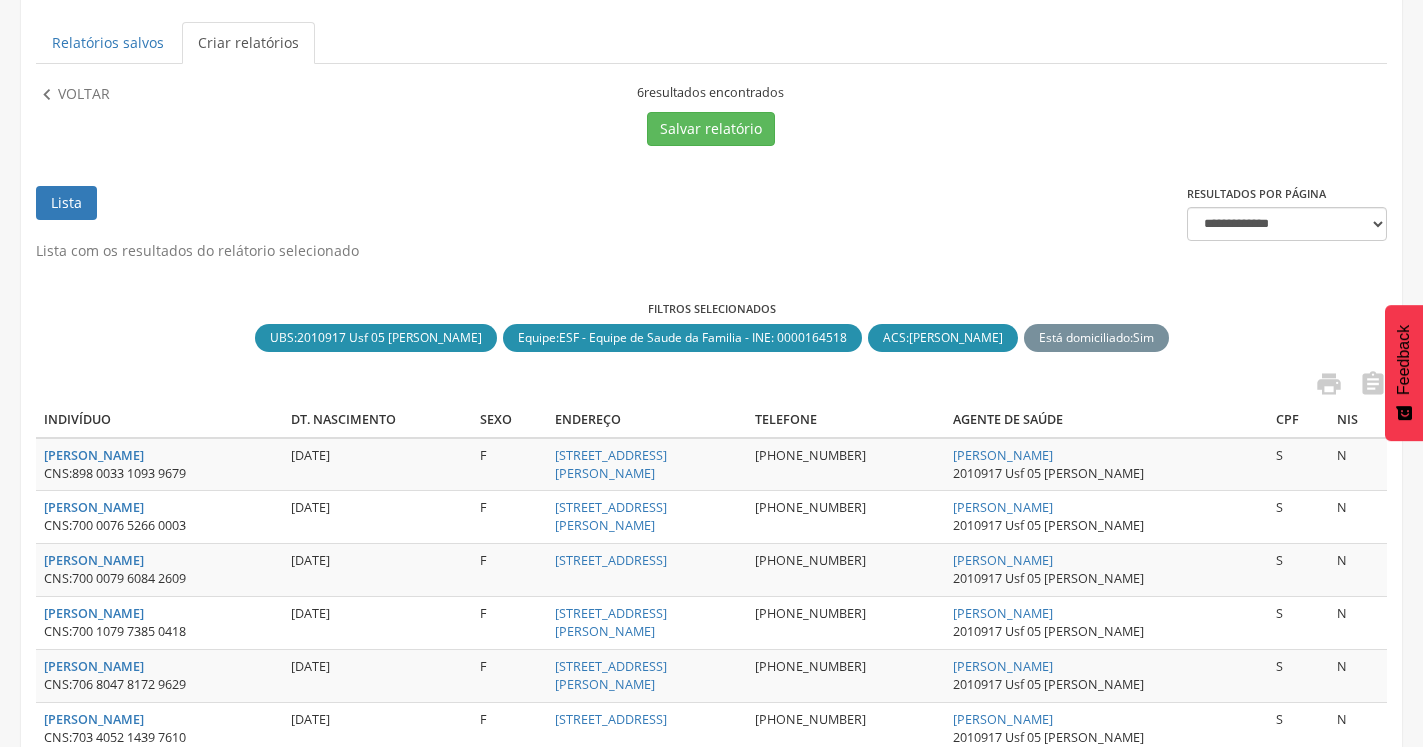 scroll, scrollTop: 204, scrollLeft: 0, axis: vertical 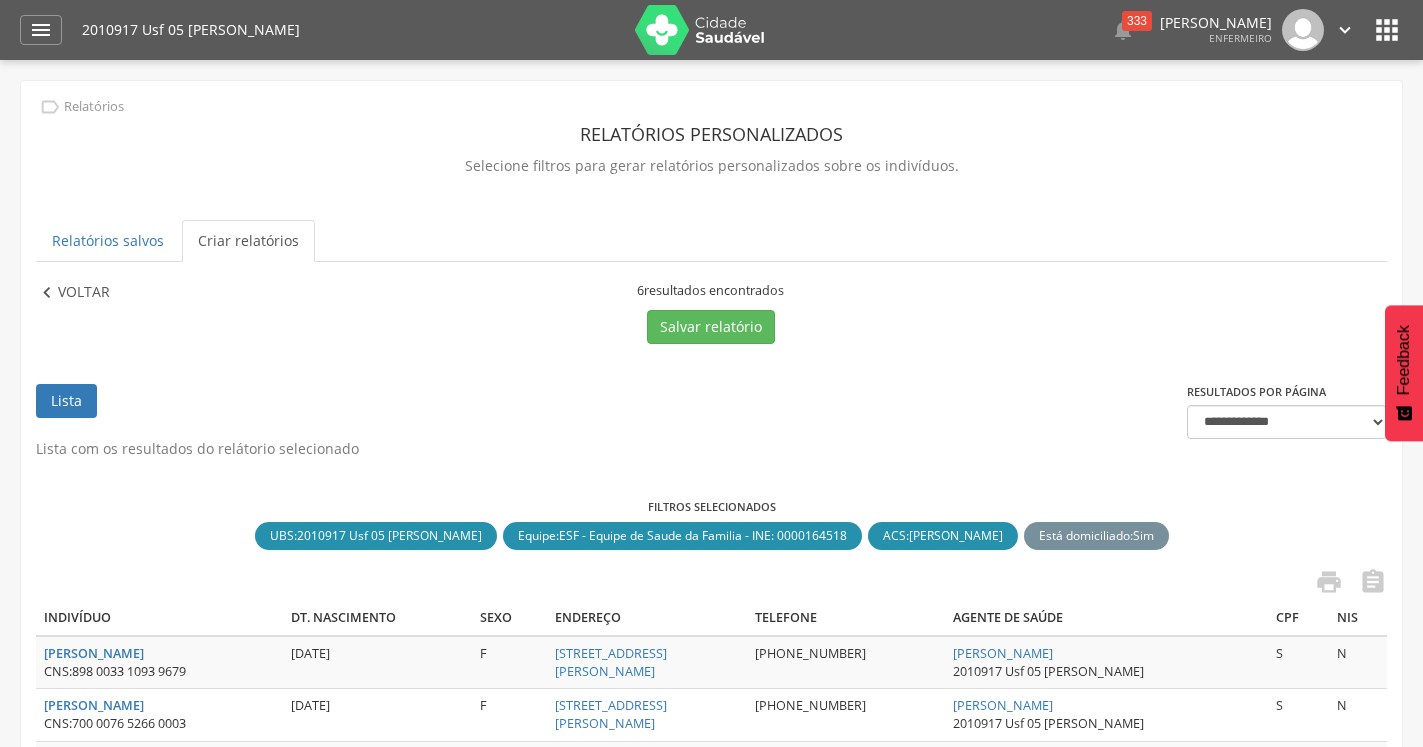 click on "Voltar" at bounding box center [84, 293] 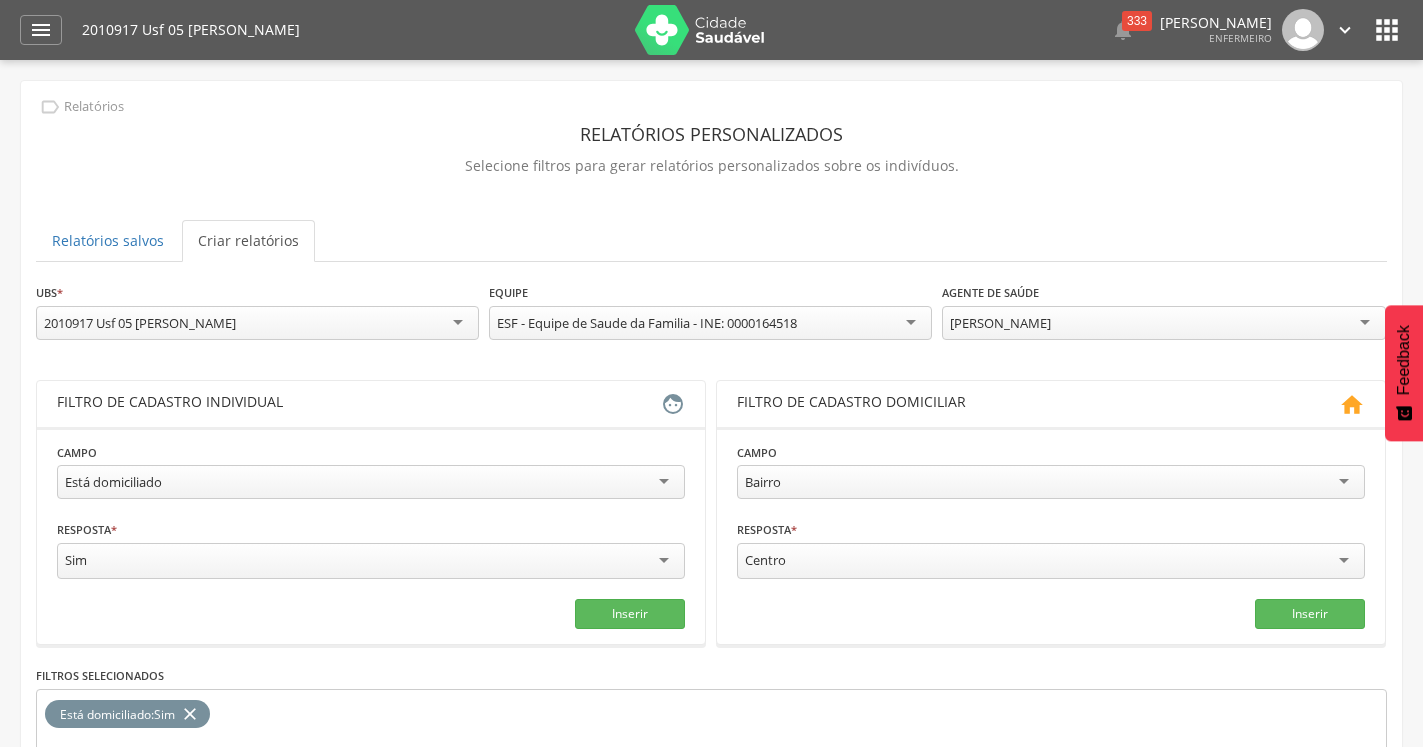 click on "[PERSON_NAME]" at bounding box center (1000, 323) 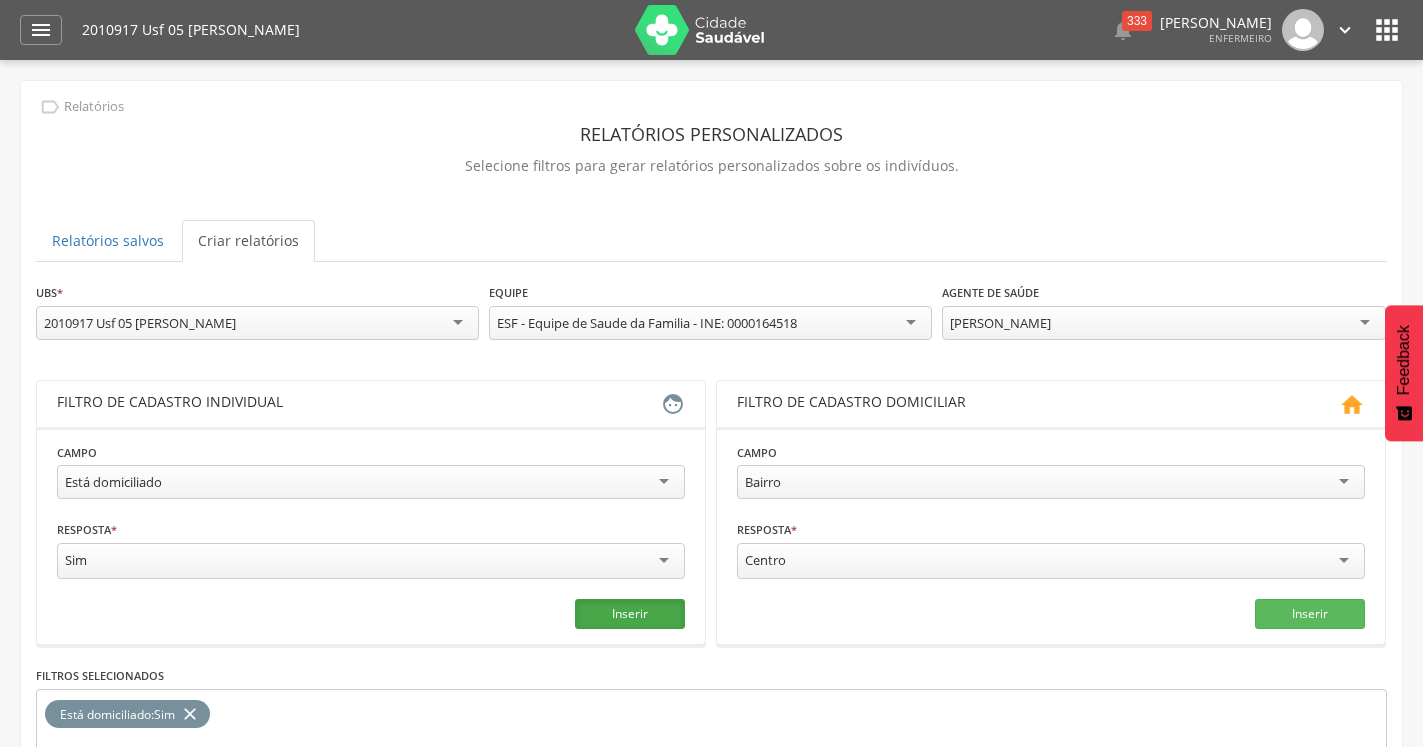 click on "Inserir" at bounding box center [630, 614] 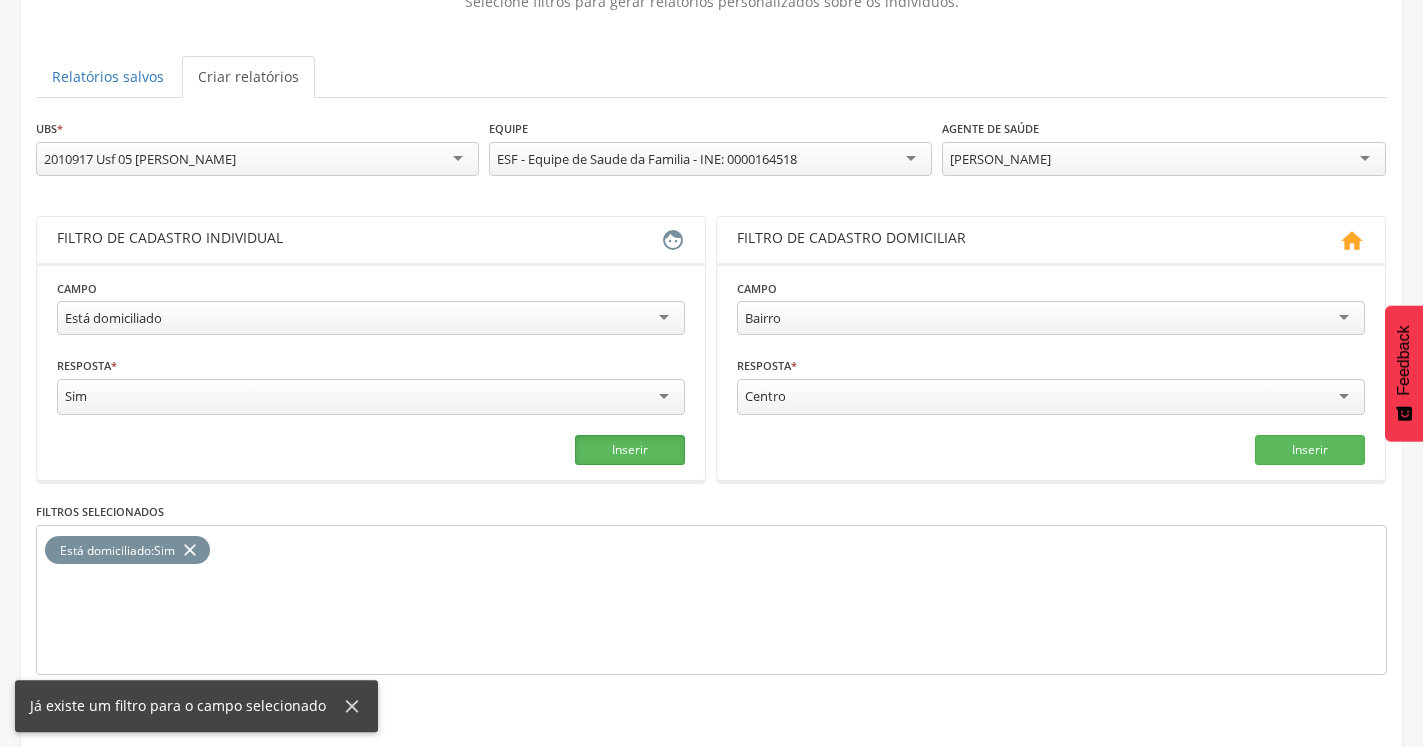 scroll, scrollTop: 194, scrollLeft: 0, axis: vertical 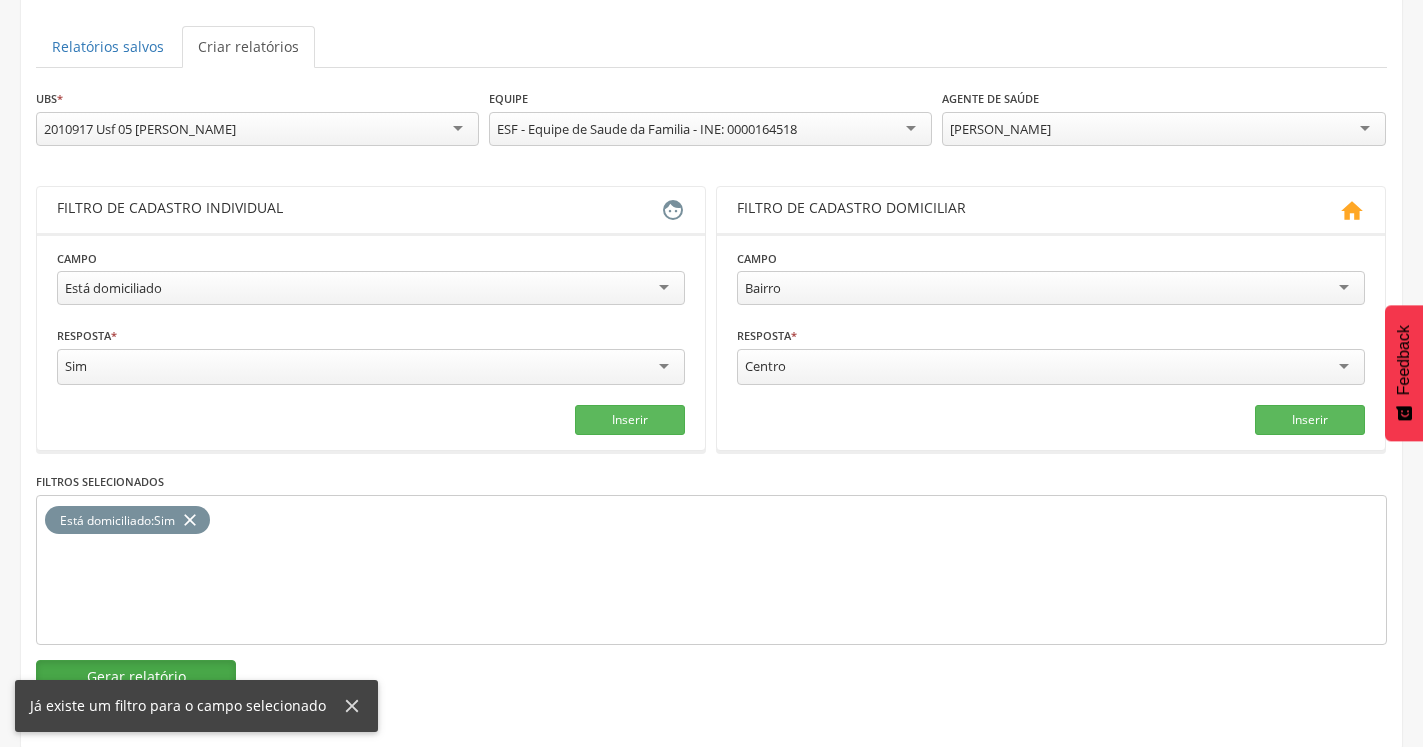 click on "Gerar relatório" at bounding box center (136, 677) 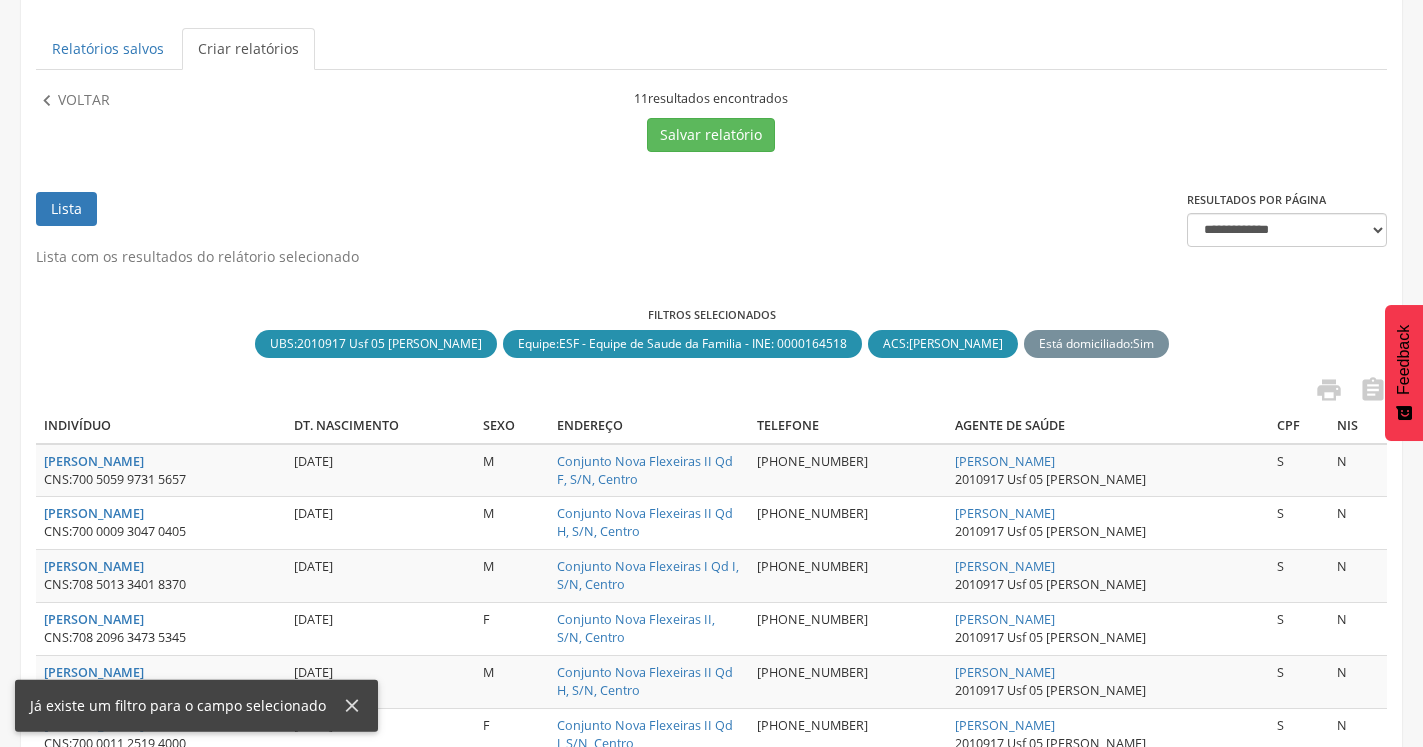 scroll, scrollTop: 162, scrollLeft: 0, axis: vertical 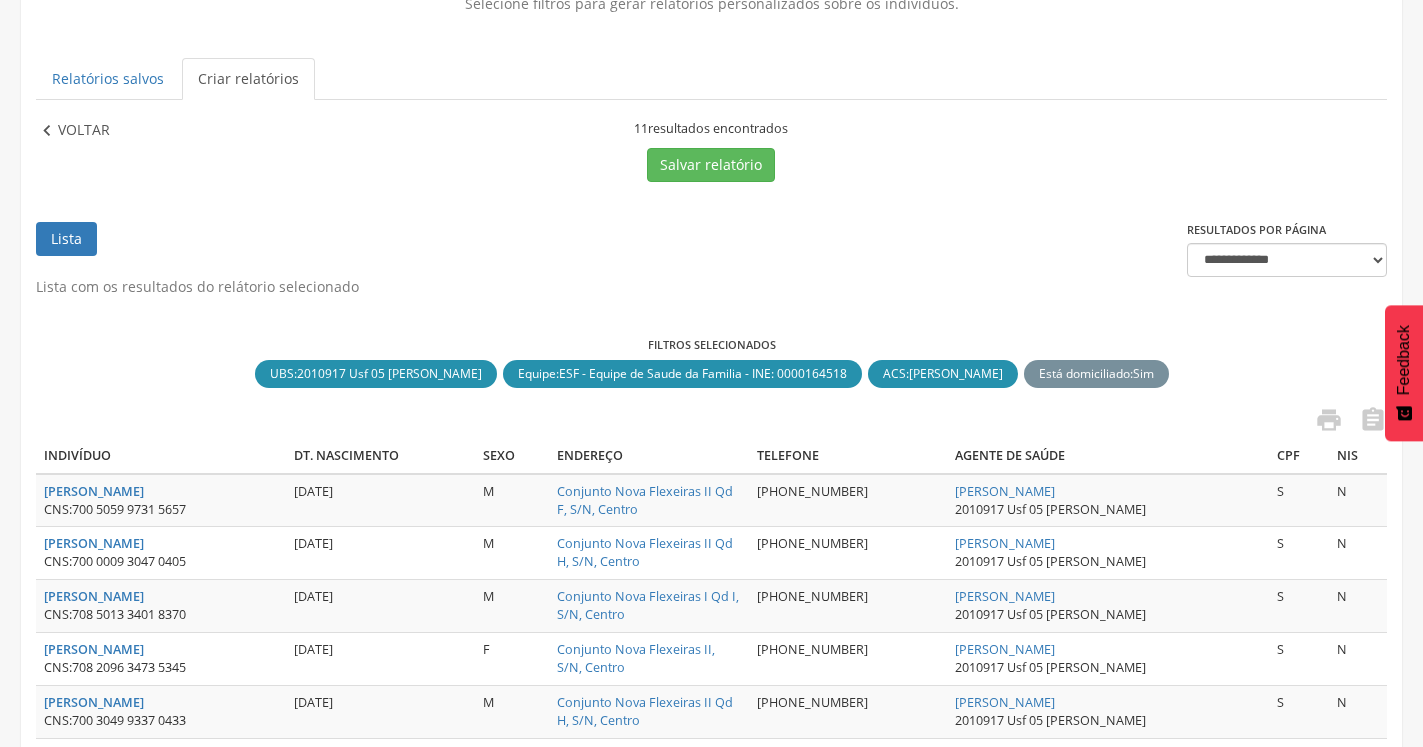 click on "Voltar" at bounding box center [84, 131] 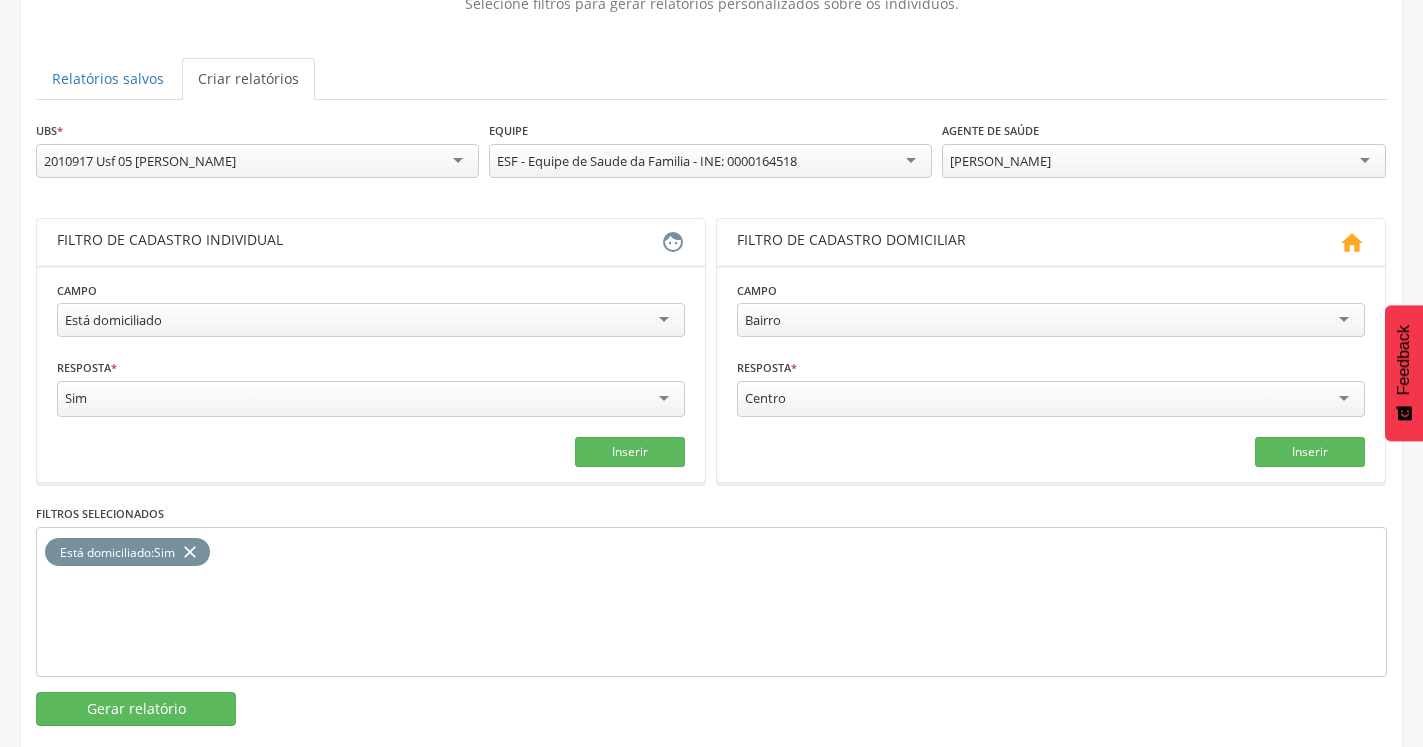 click on "[PERSON_NAME]" at bounding box center (1000, 161) 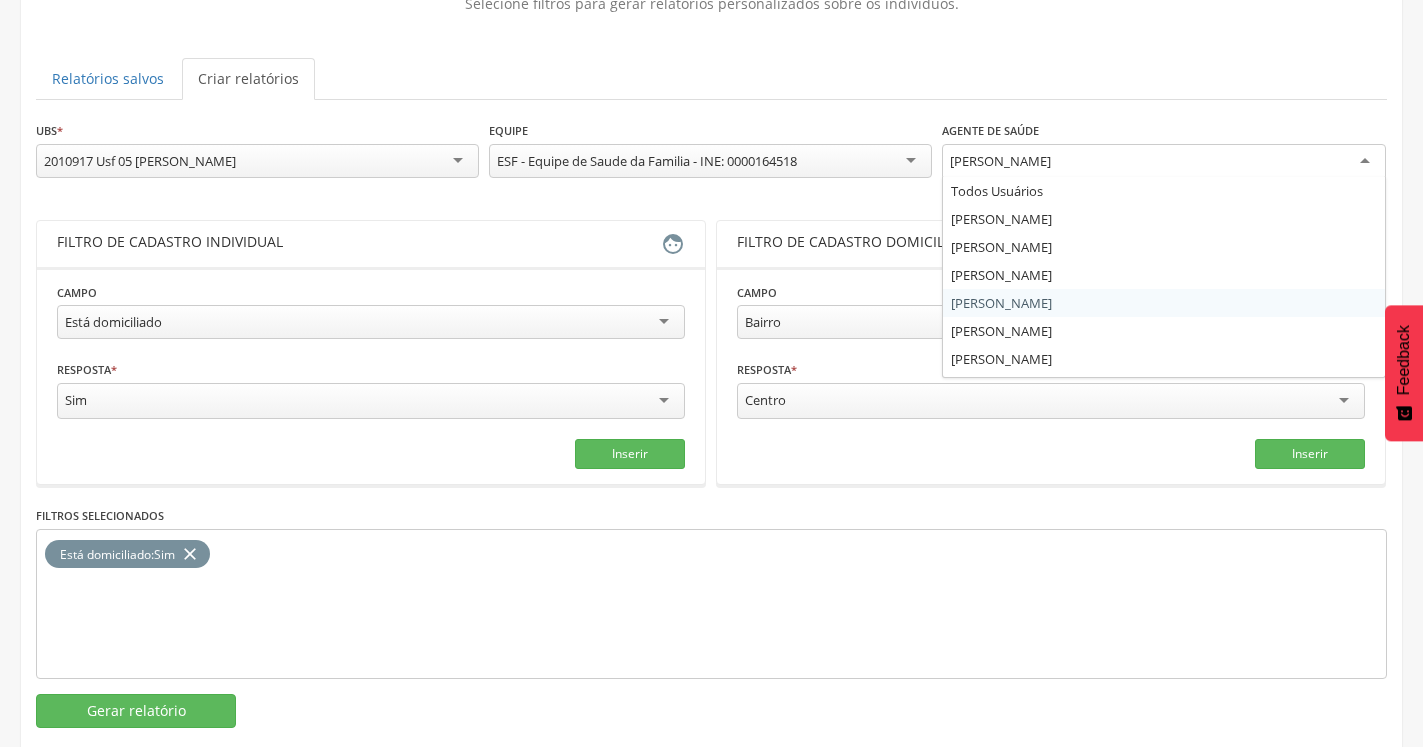 click on "**********" at bounding box center [711, 424] 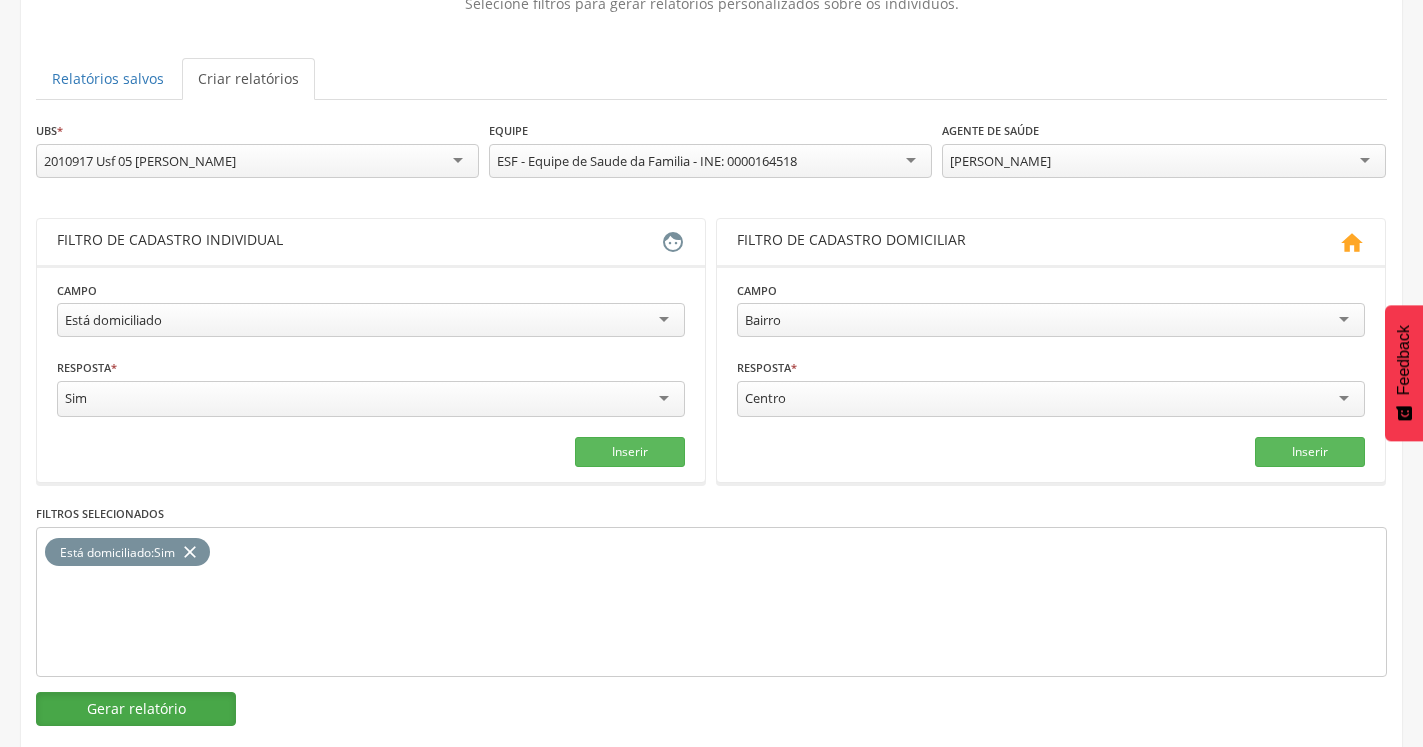 click on "Gerar relatório" at bounding box center (136, 709) 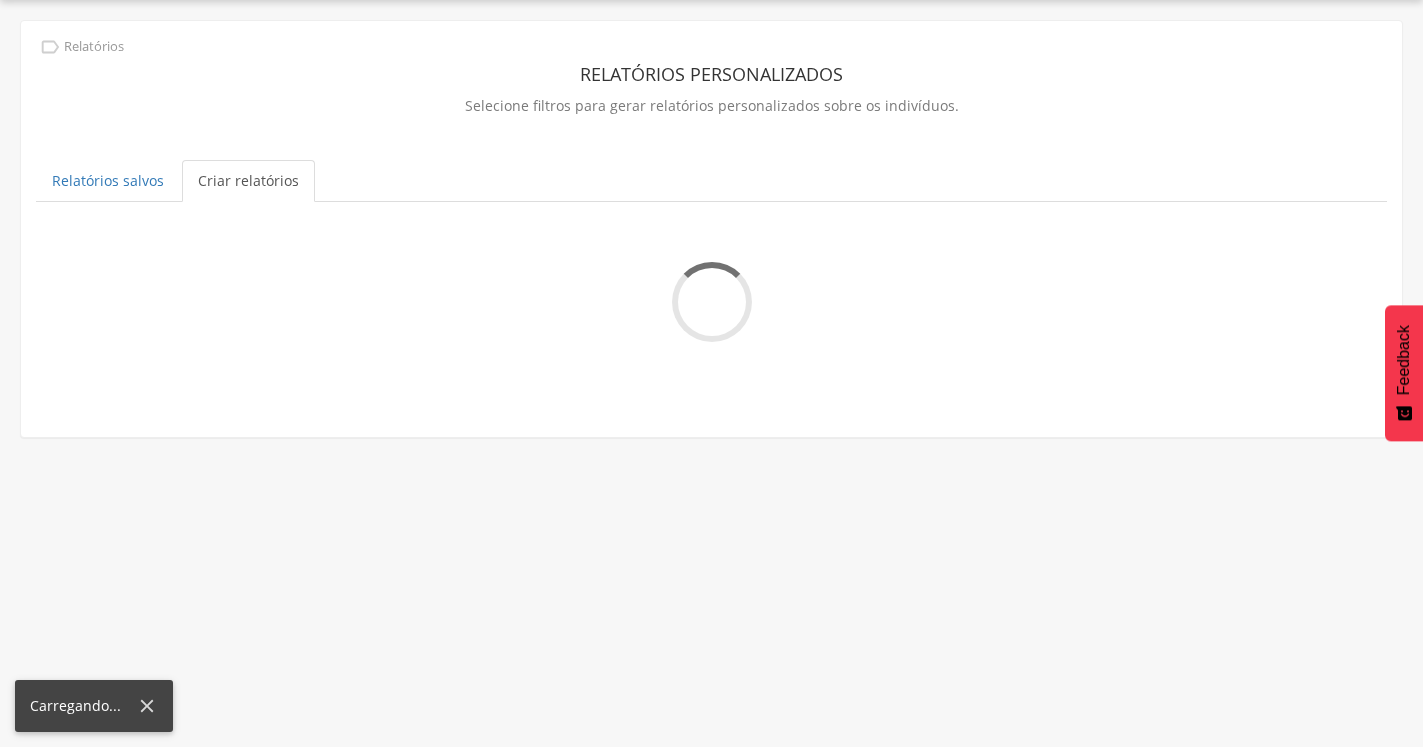 scroll, scrollTop: 60, scrollLeft: 0, axis: vertical 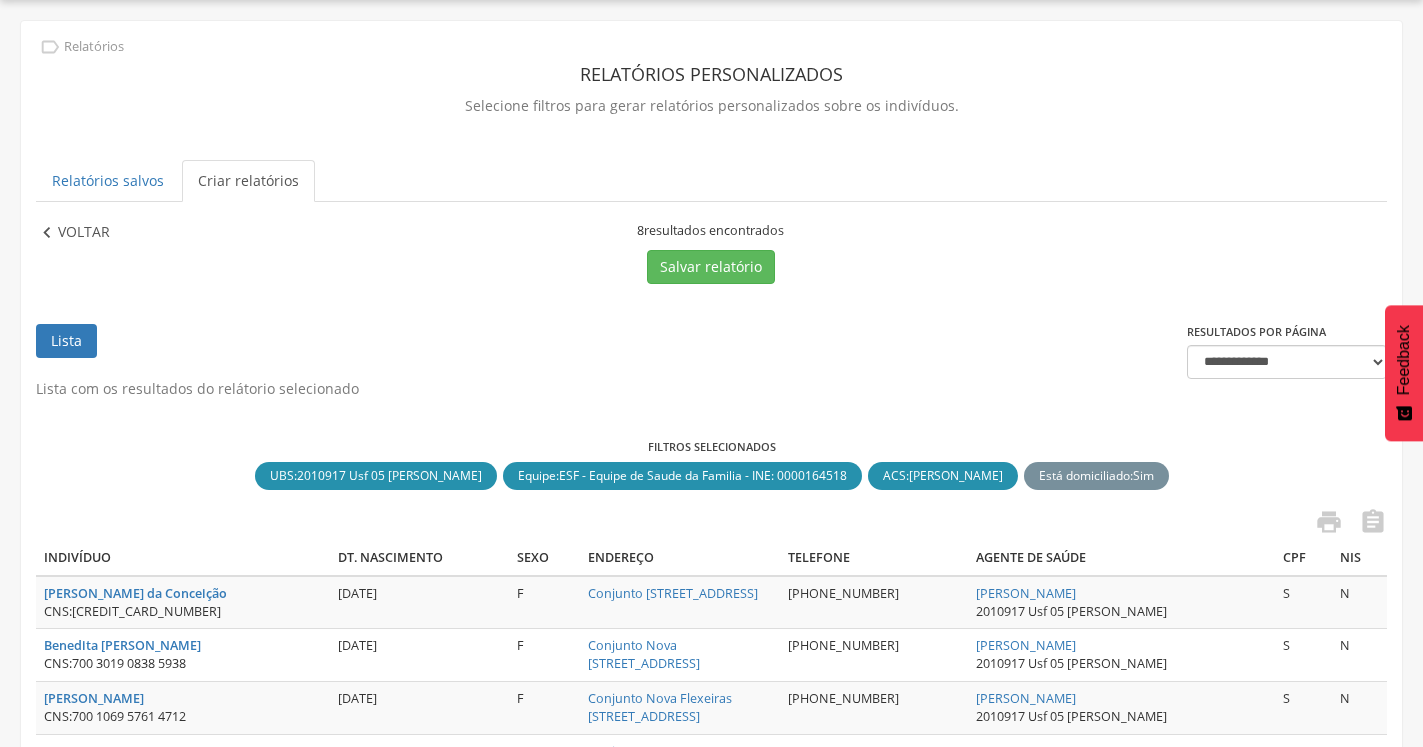 click on "Voltar" at bounding box center [84, 233] 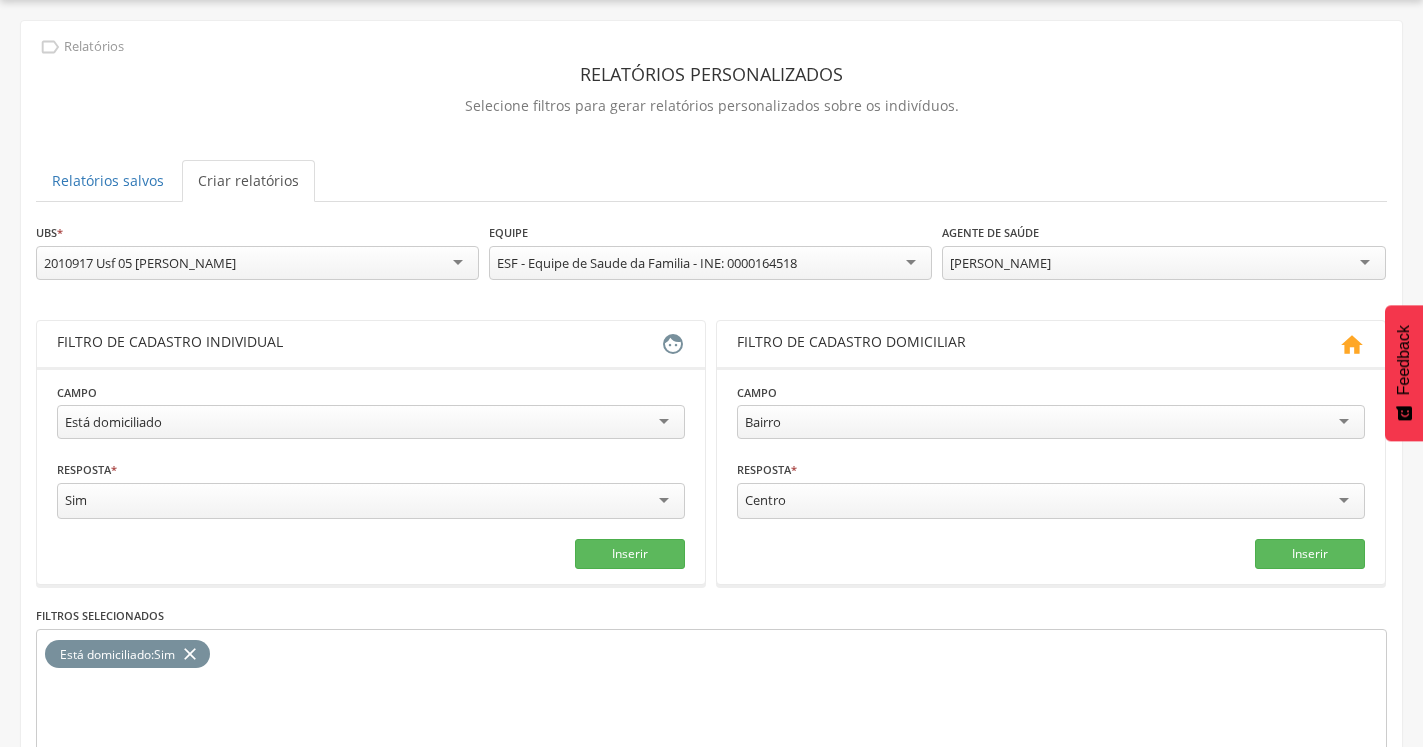 click on "[PERSON_NAME]" at bounding box center (1000, 263) 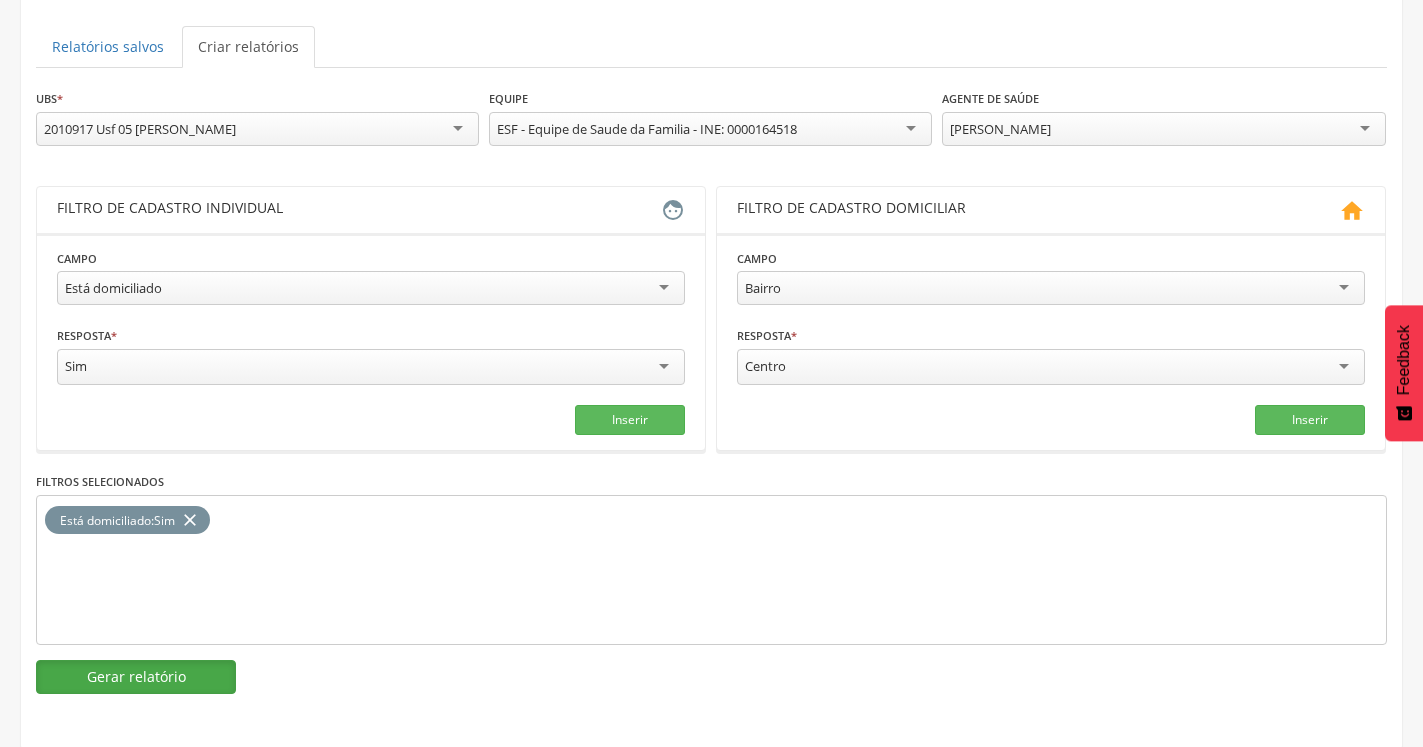 click on "Gerar relatório" at bounding box center [136, 677] 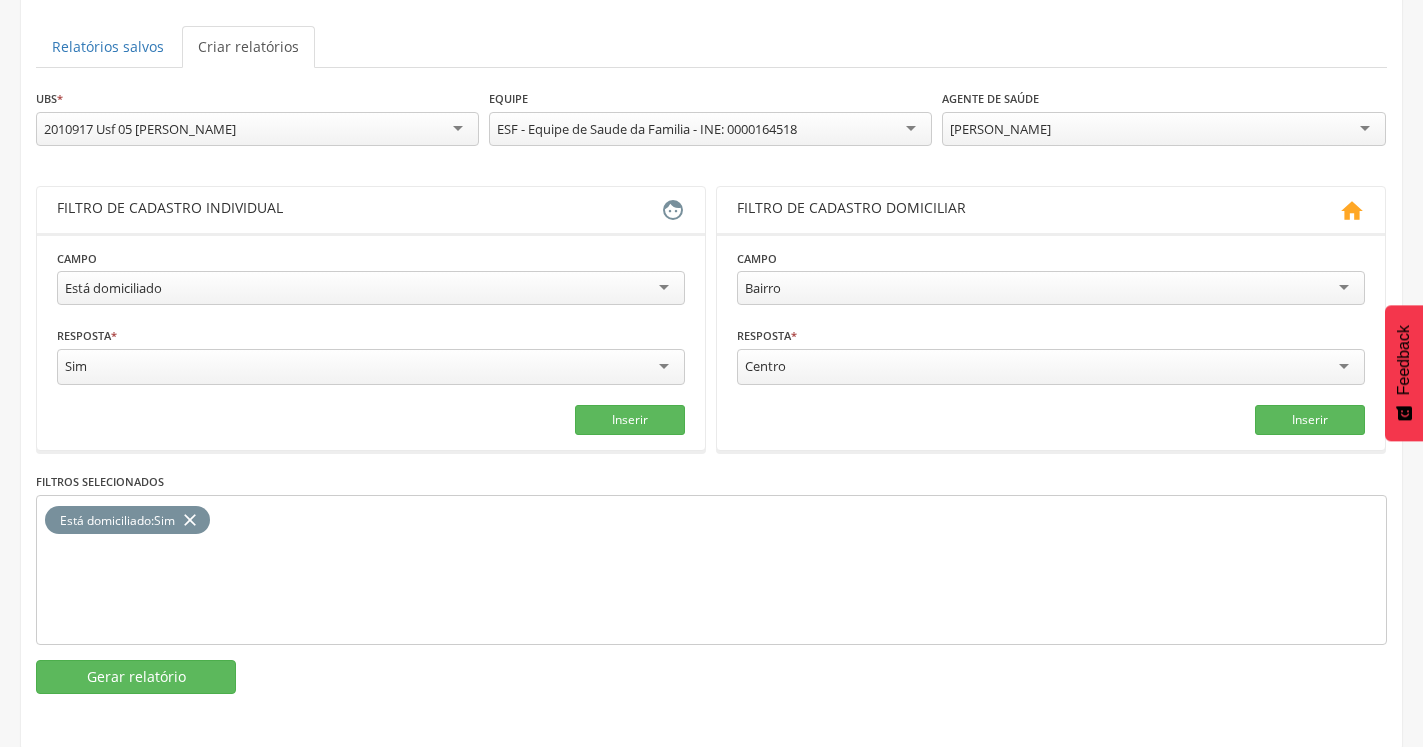 scroll, scrollTop: 60, scrollLeft: 0, axis: vertical 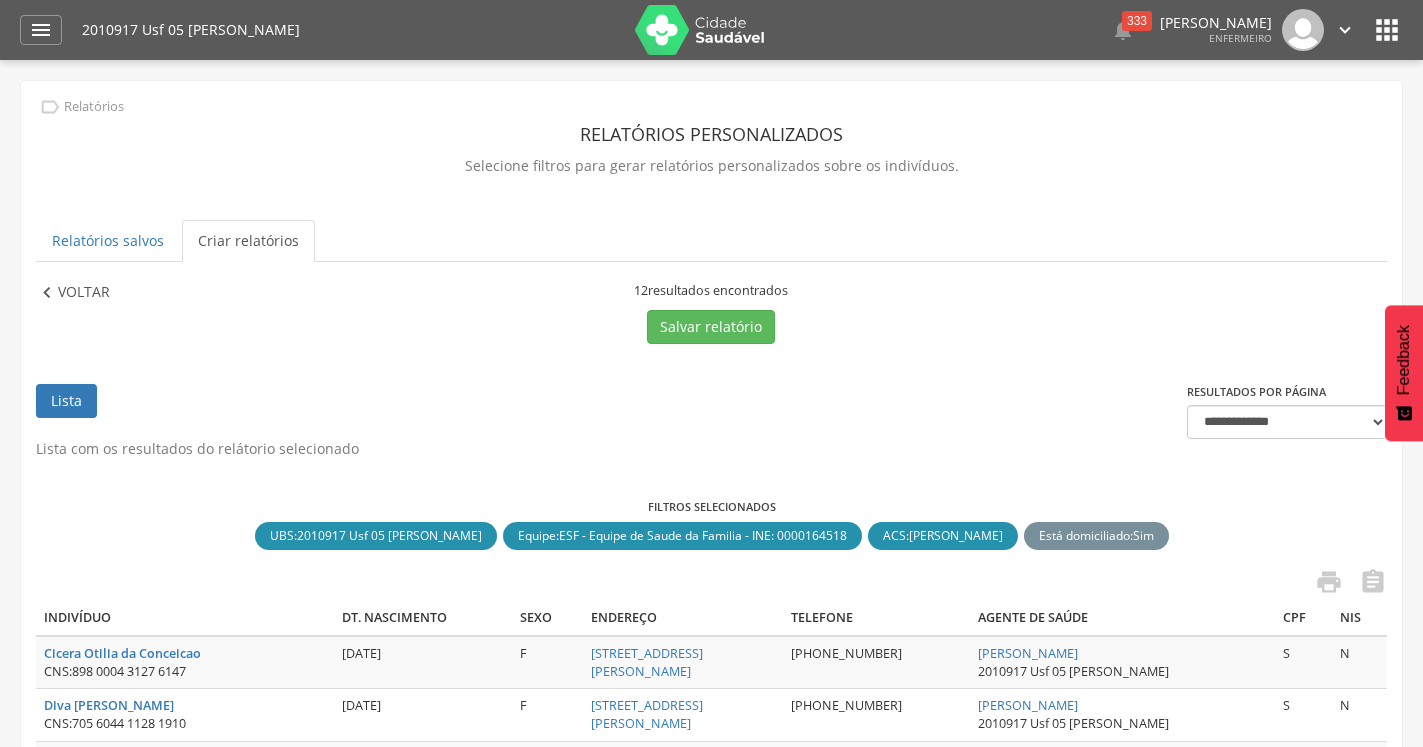 click on "Voltar" at bounding box center (84, 293) 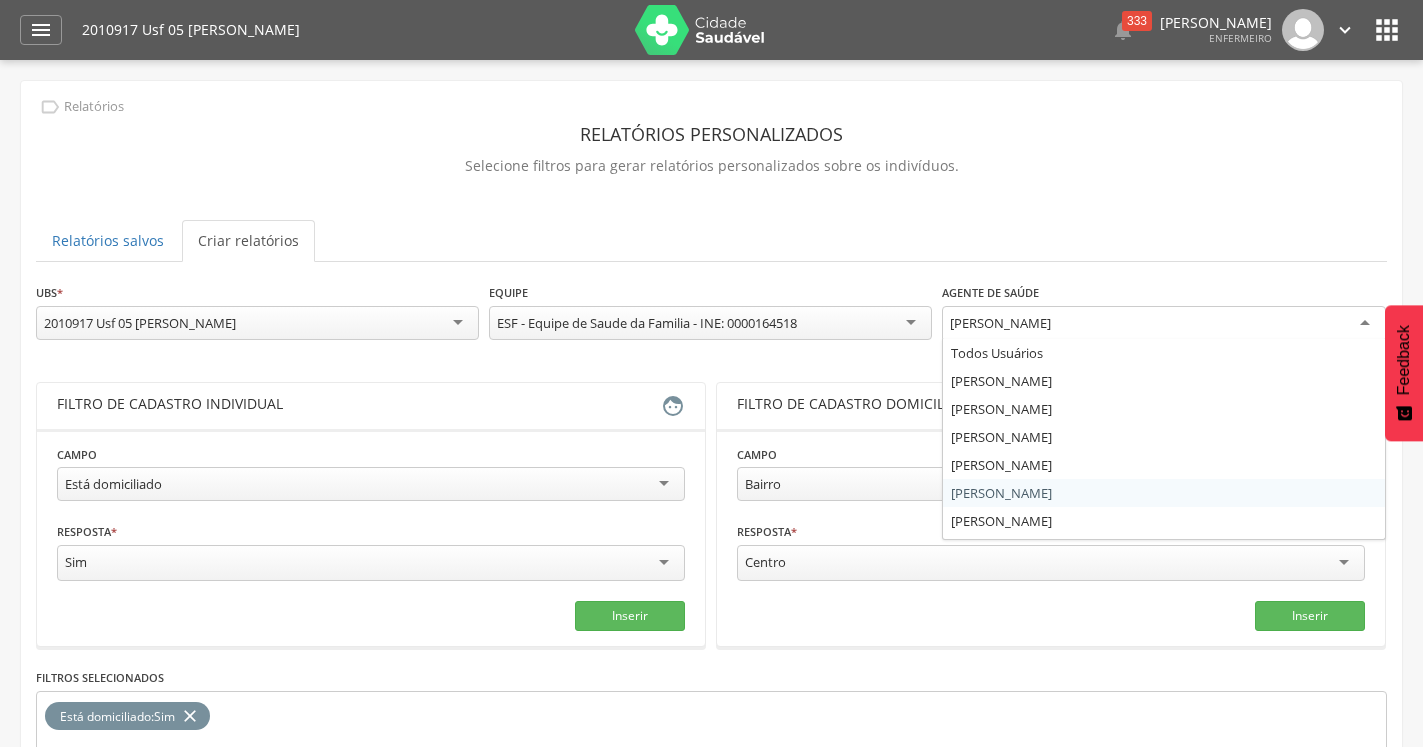 click on "[PERSON_NAME]" at bounding box center (1000, 323) 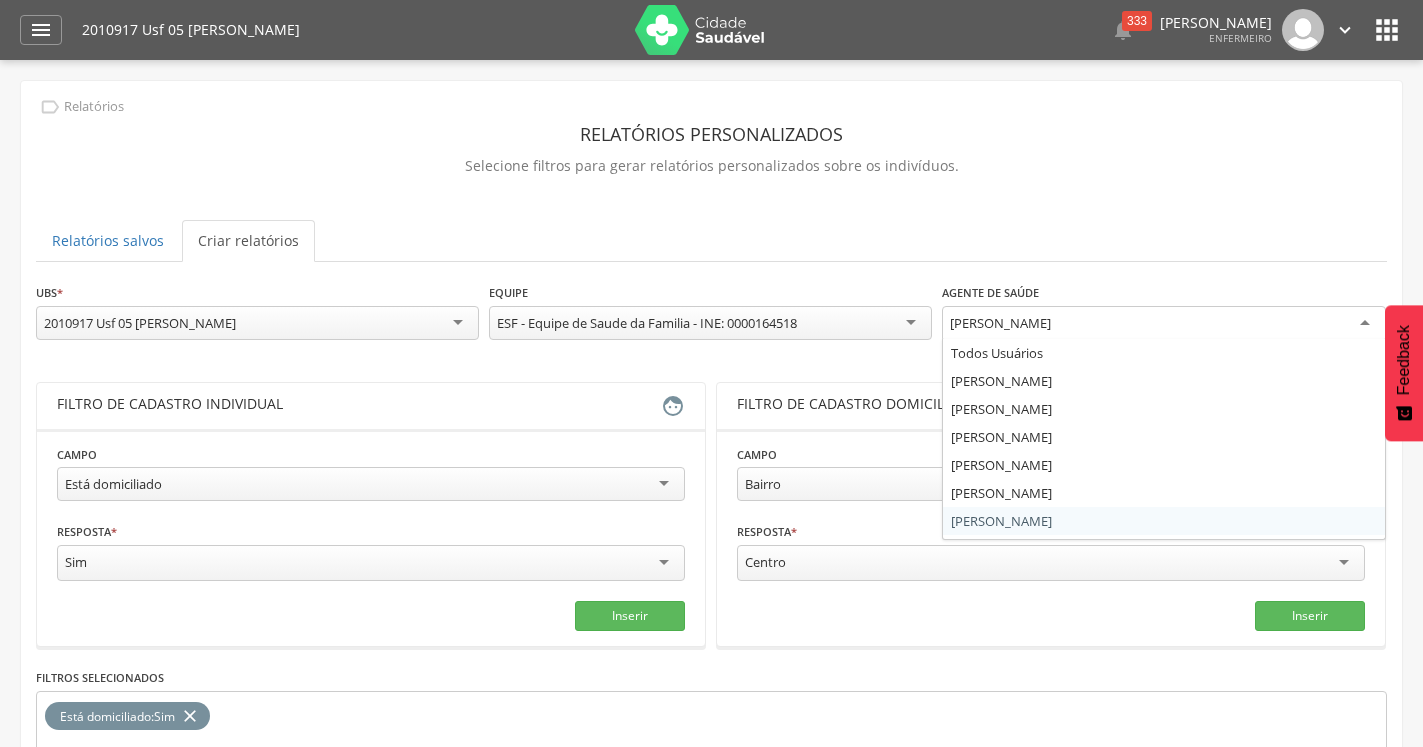 click on "**********" at bounding box center (711, 586) 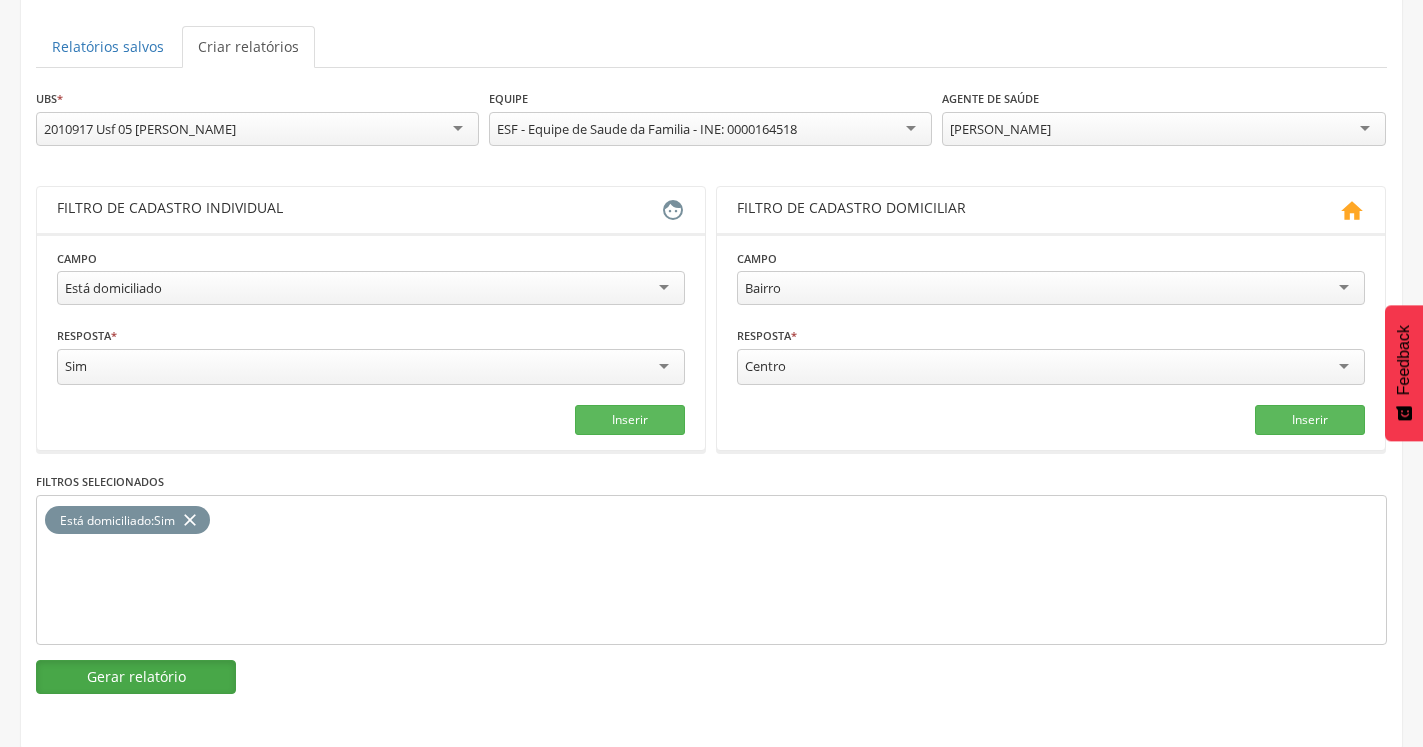 click on "Gerar relatório" at bounding box center [136, 677] 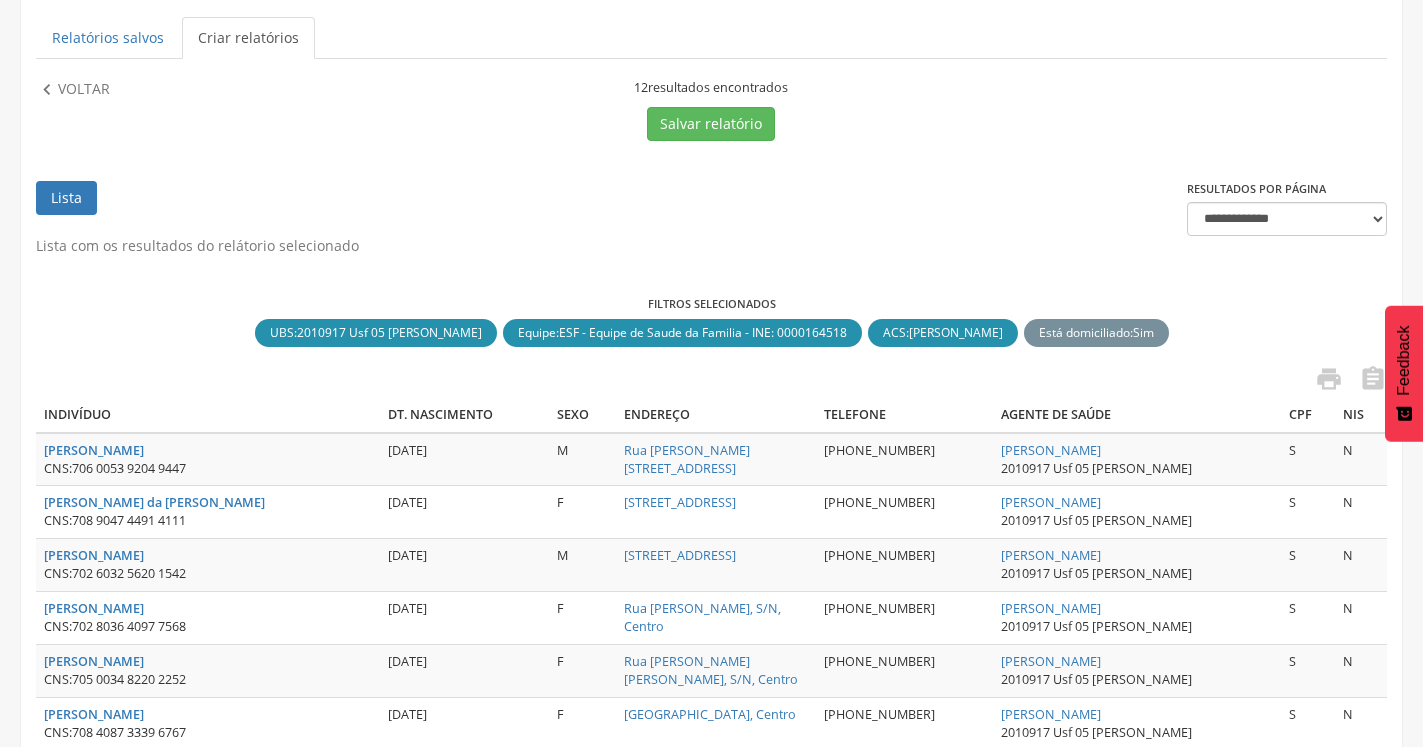 scroll, scrollTop: 366, scrollLeft: 0, axis: vertical 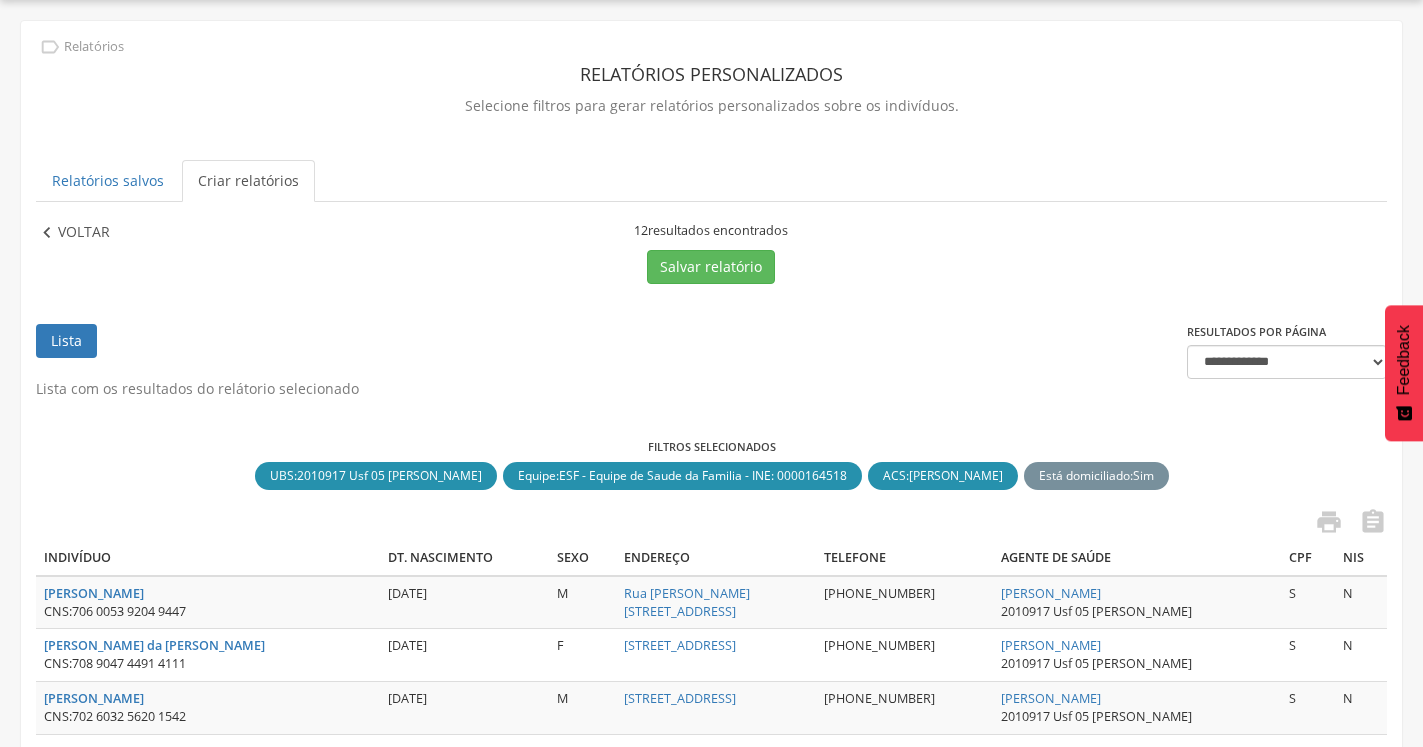 click on "Voltar" at bounding box center [84, 233] 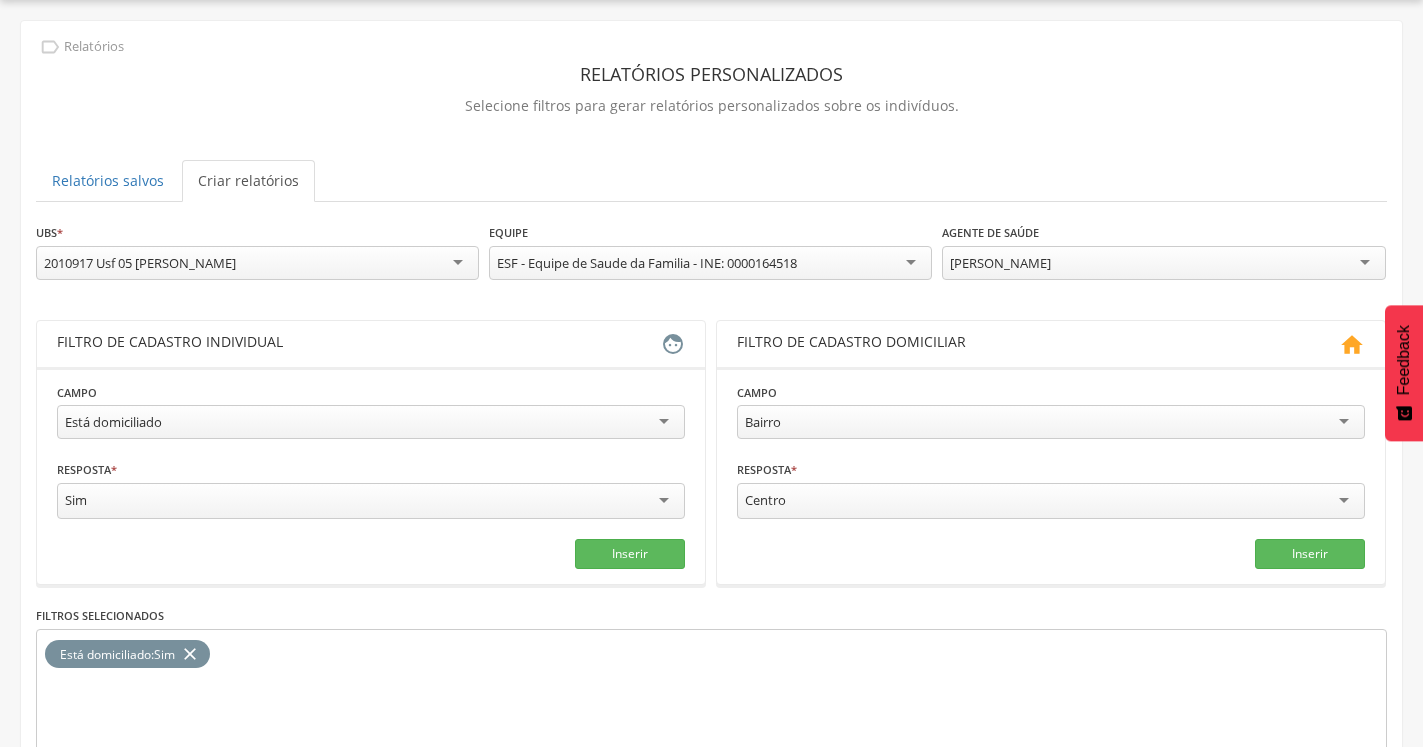 click on "[PERSON_NAME]" at bounding box center (1000, 263) 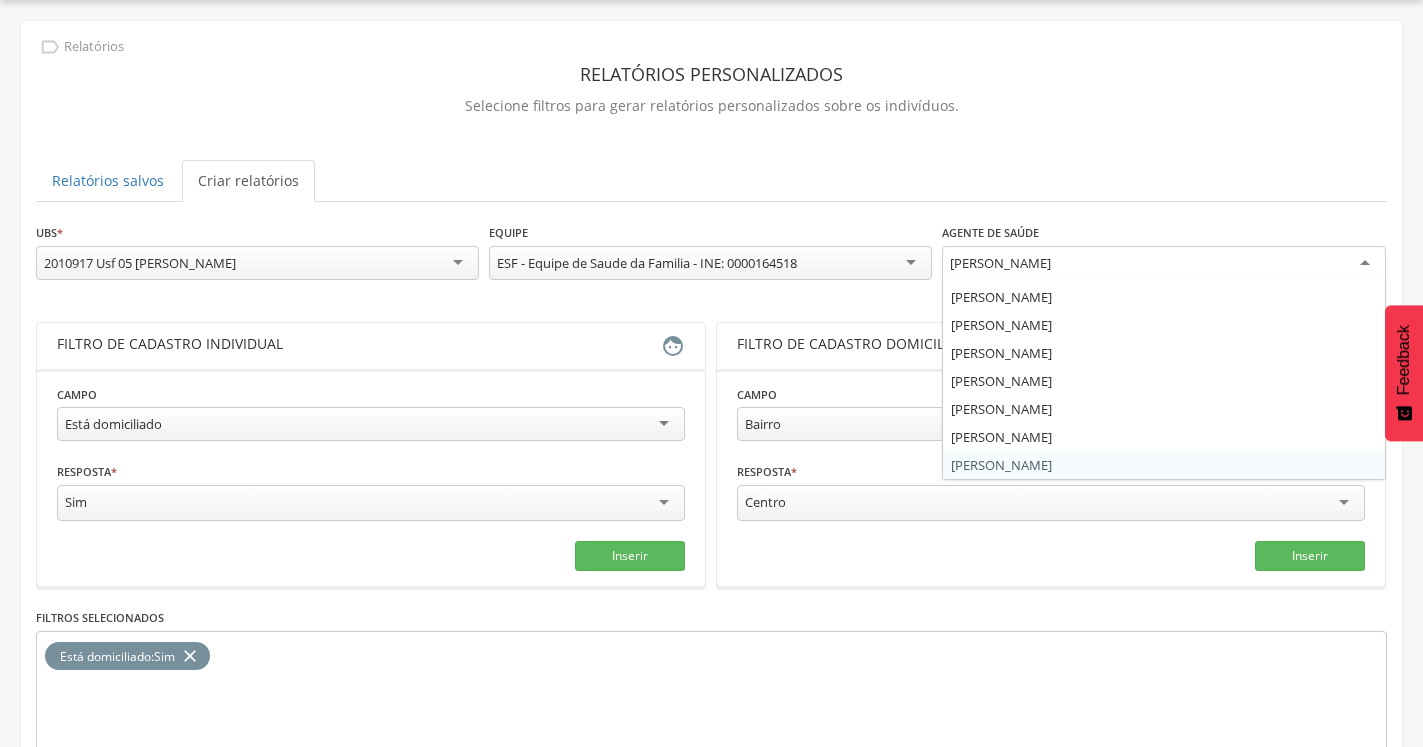 click on "**********" at bounding box center [711, 526] 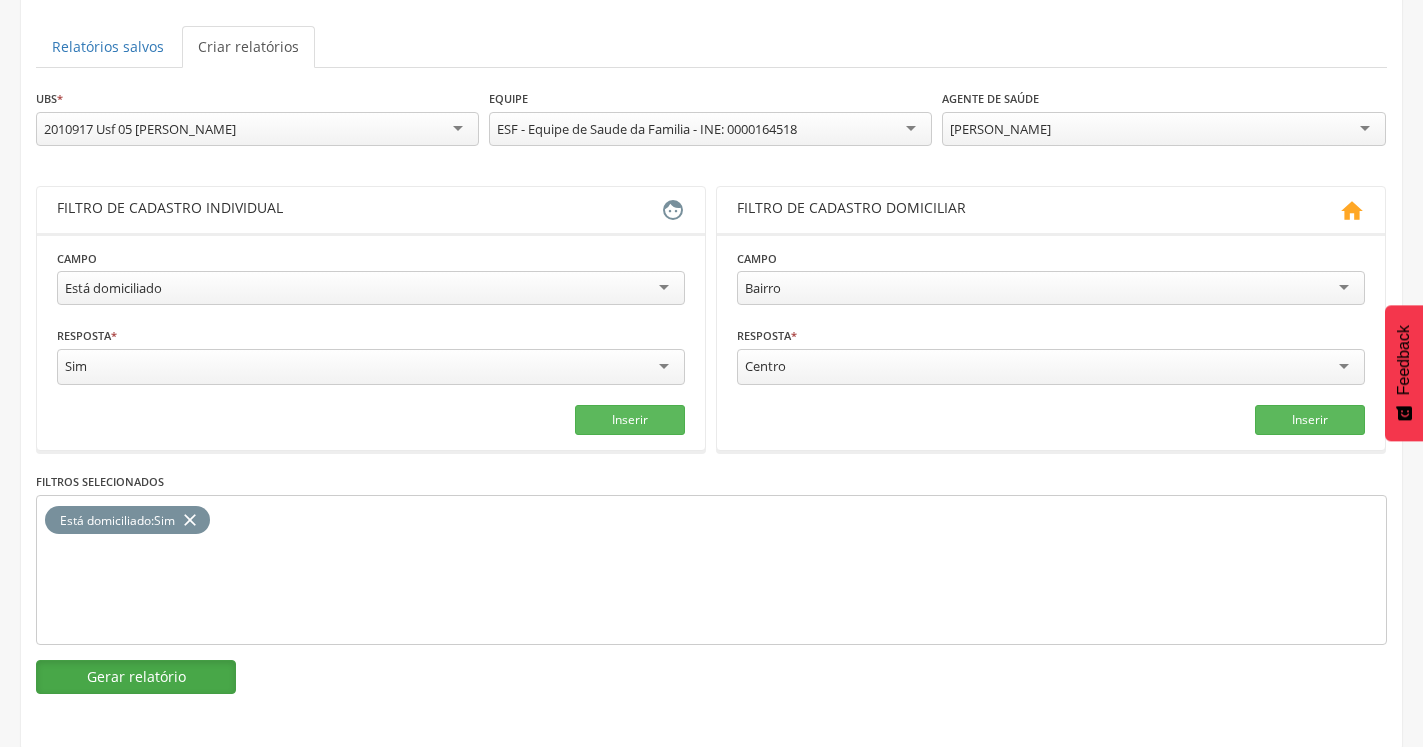click on "Gerar relatório" at bounding box center [136, 677] 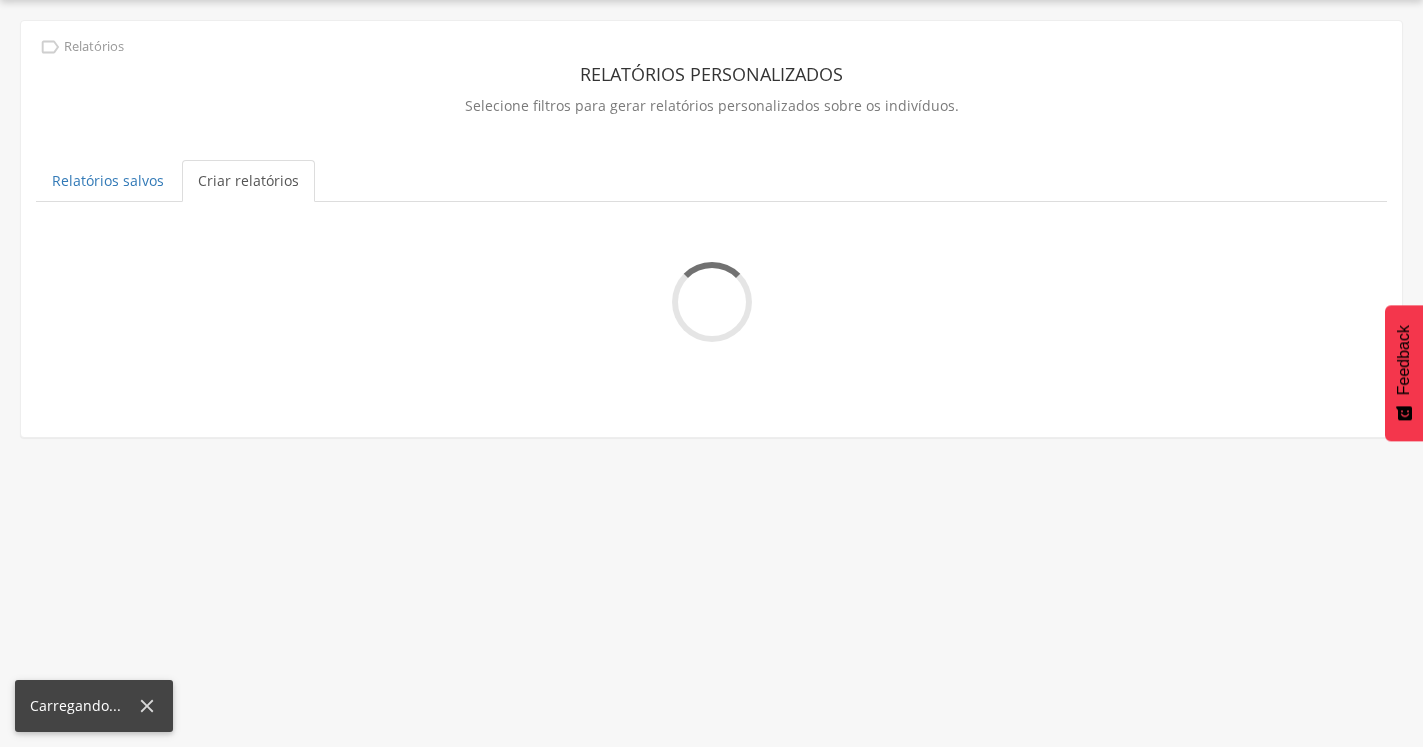 scroll, scrollTop: 60, scrollLeft: 0, axis: vertical 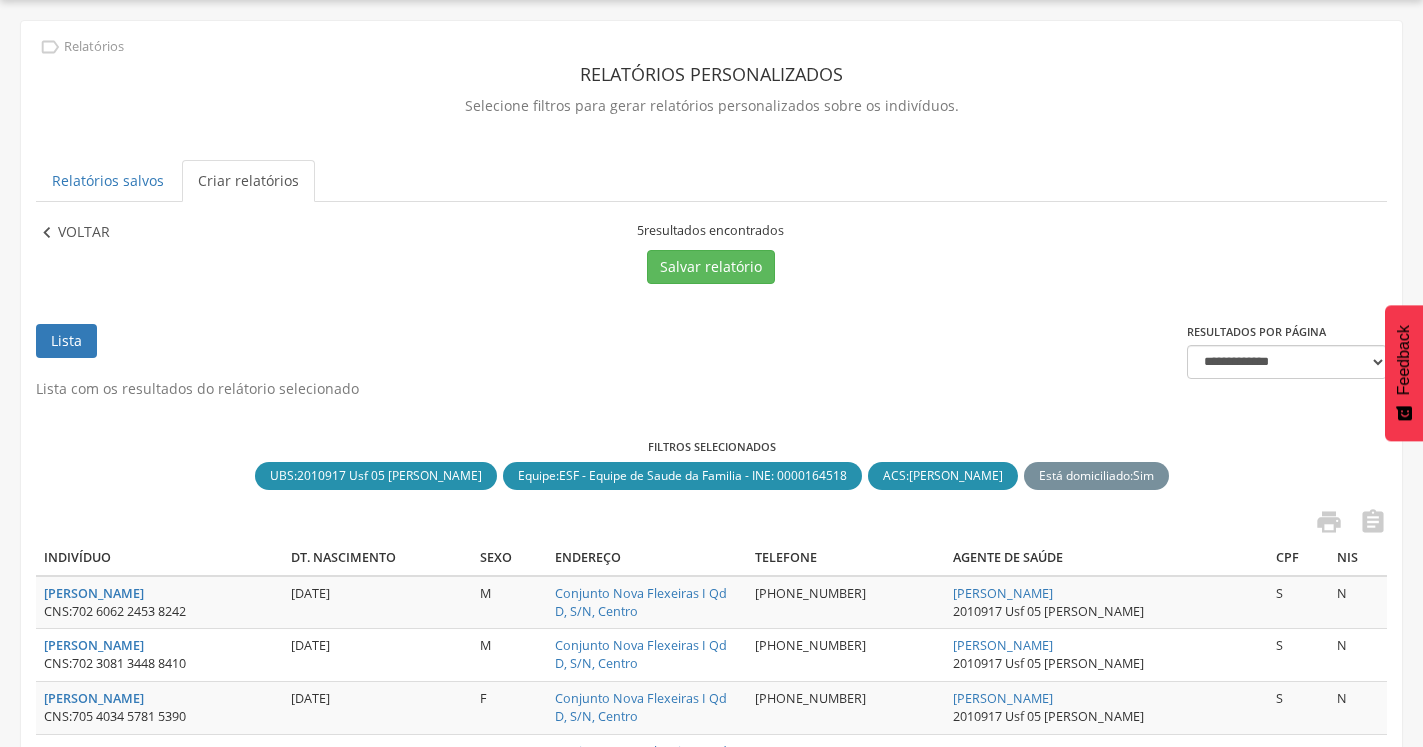click on "Voltar" at bounding box center (84, 233) 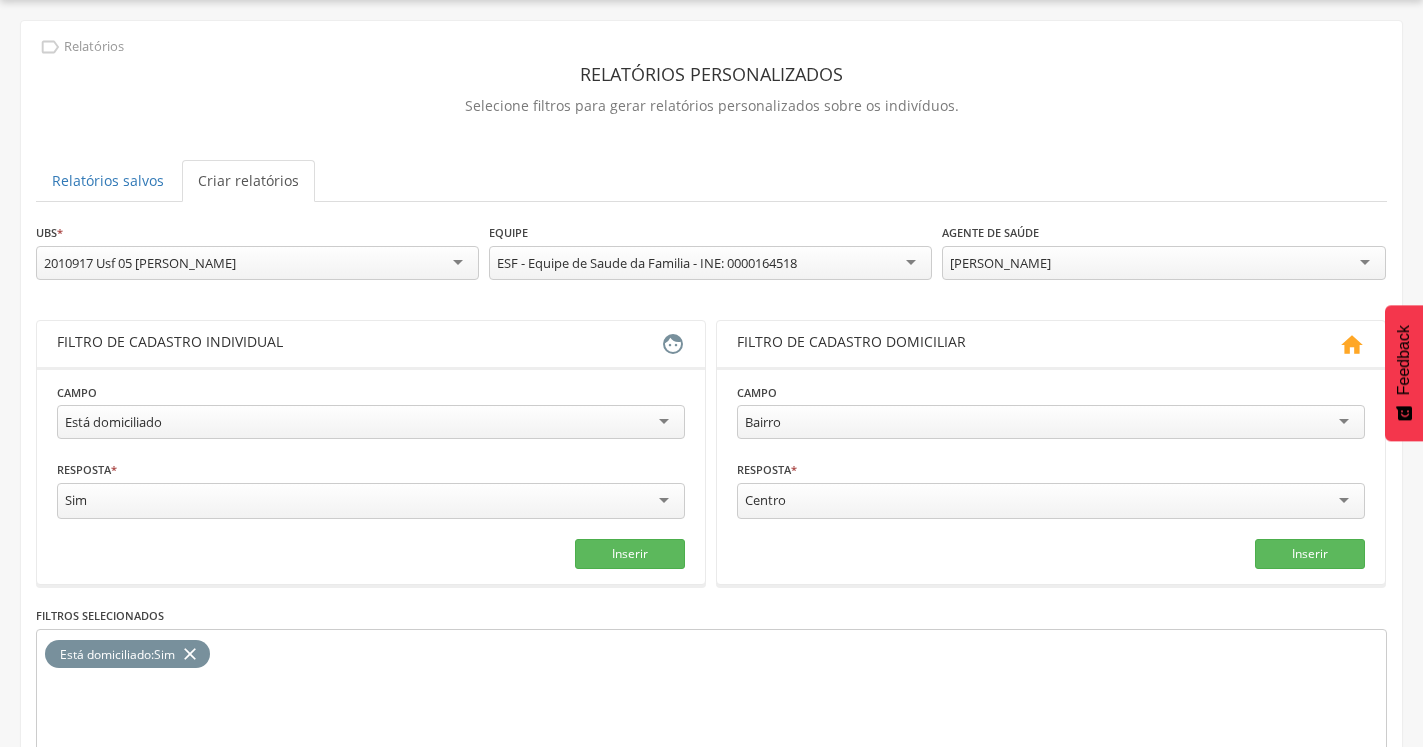 click on "Está domiciliado" at bounding box center (371, 422) 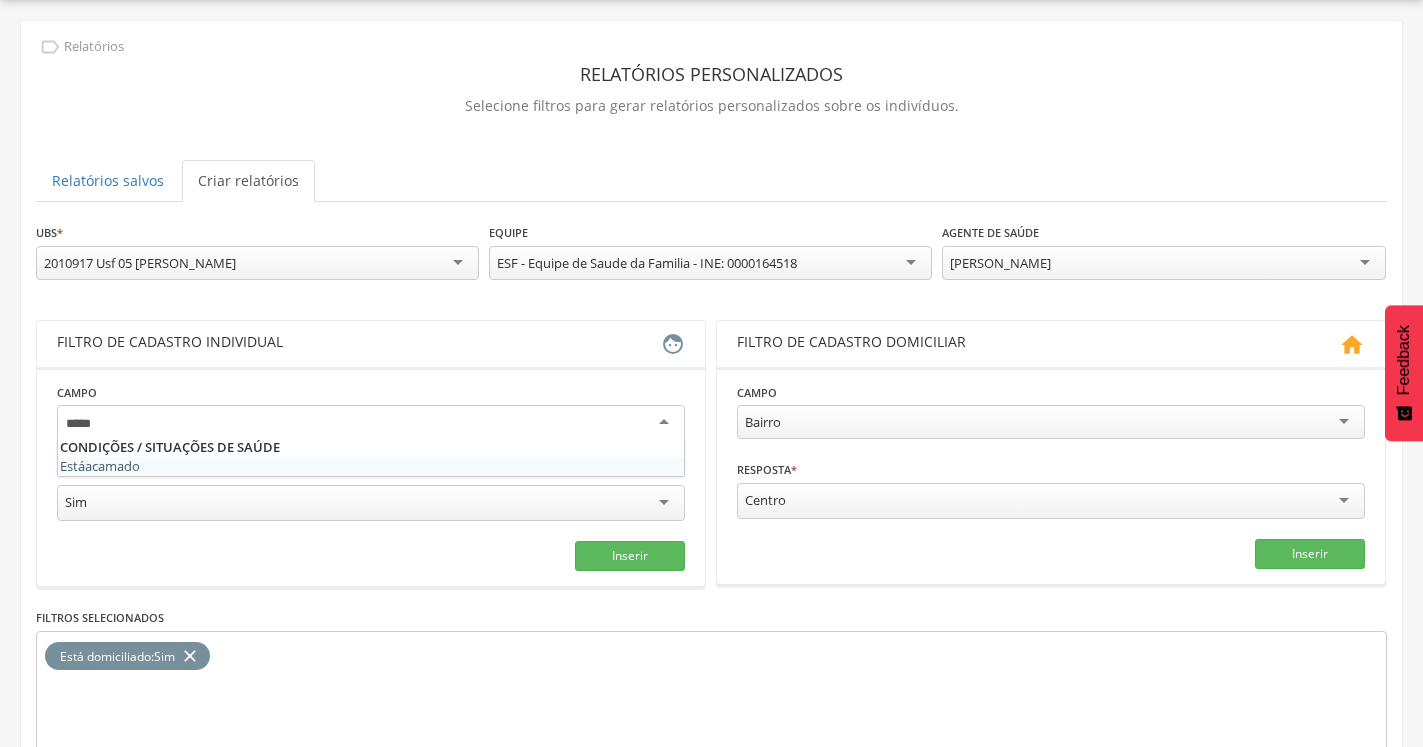 scroll, scrollTop: 0, scrollLeft: 0, axis: both 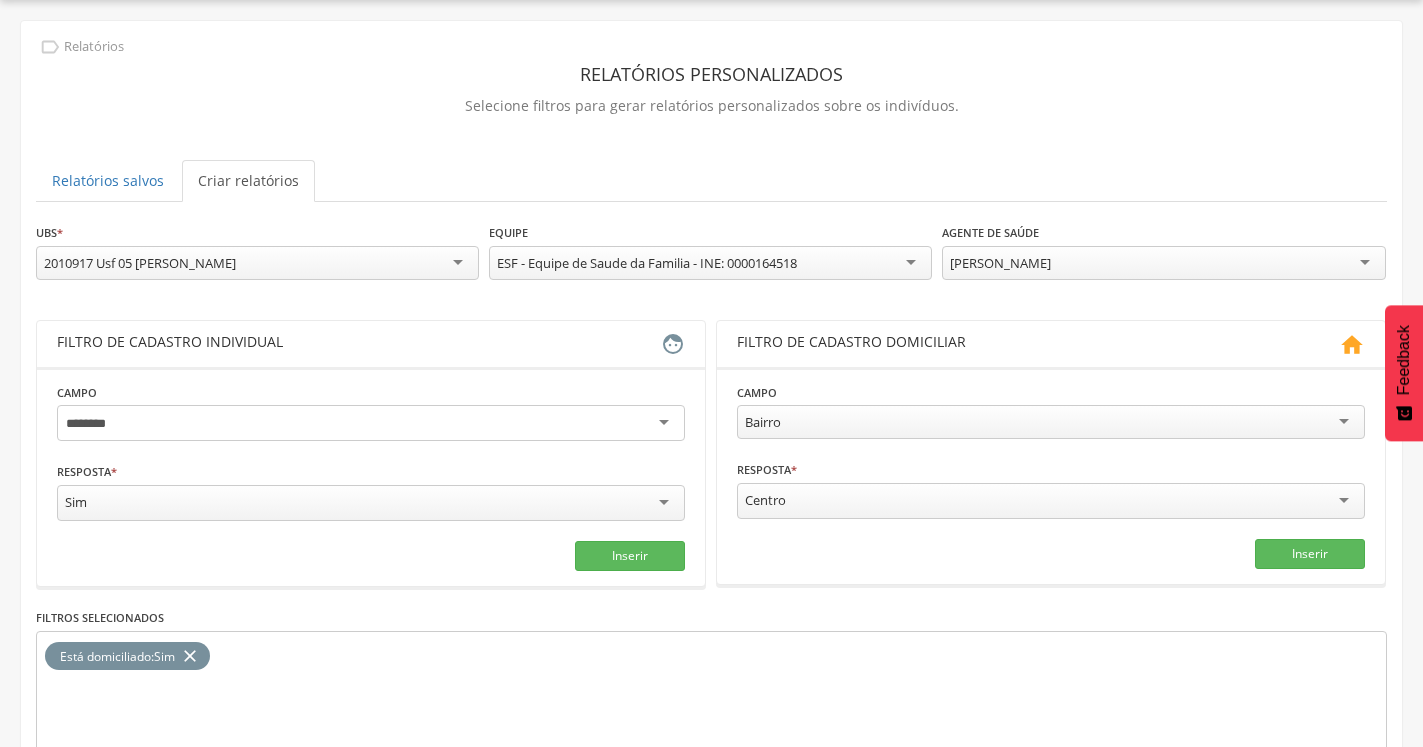type on "*******" 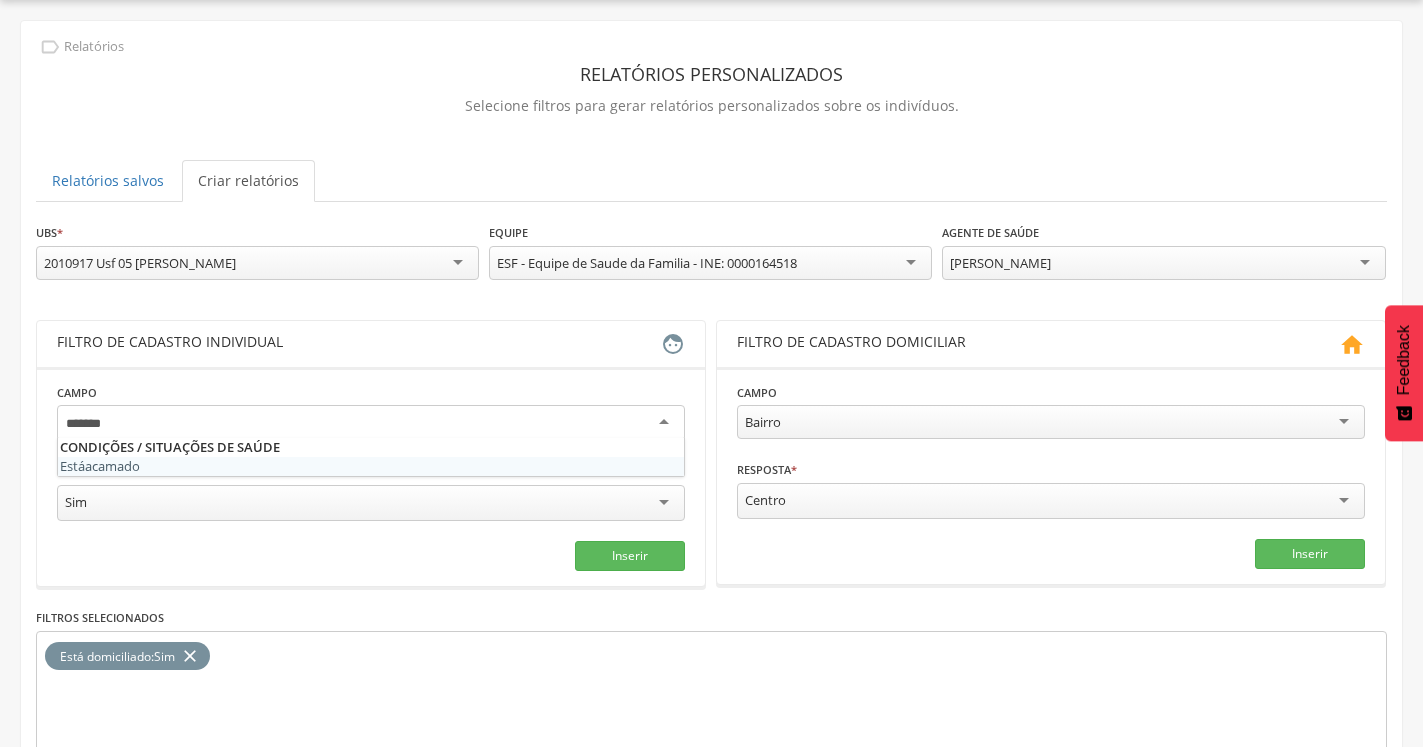 type 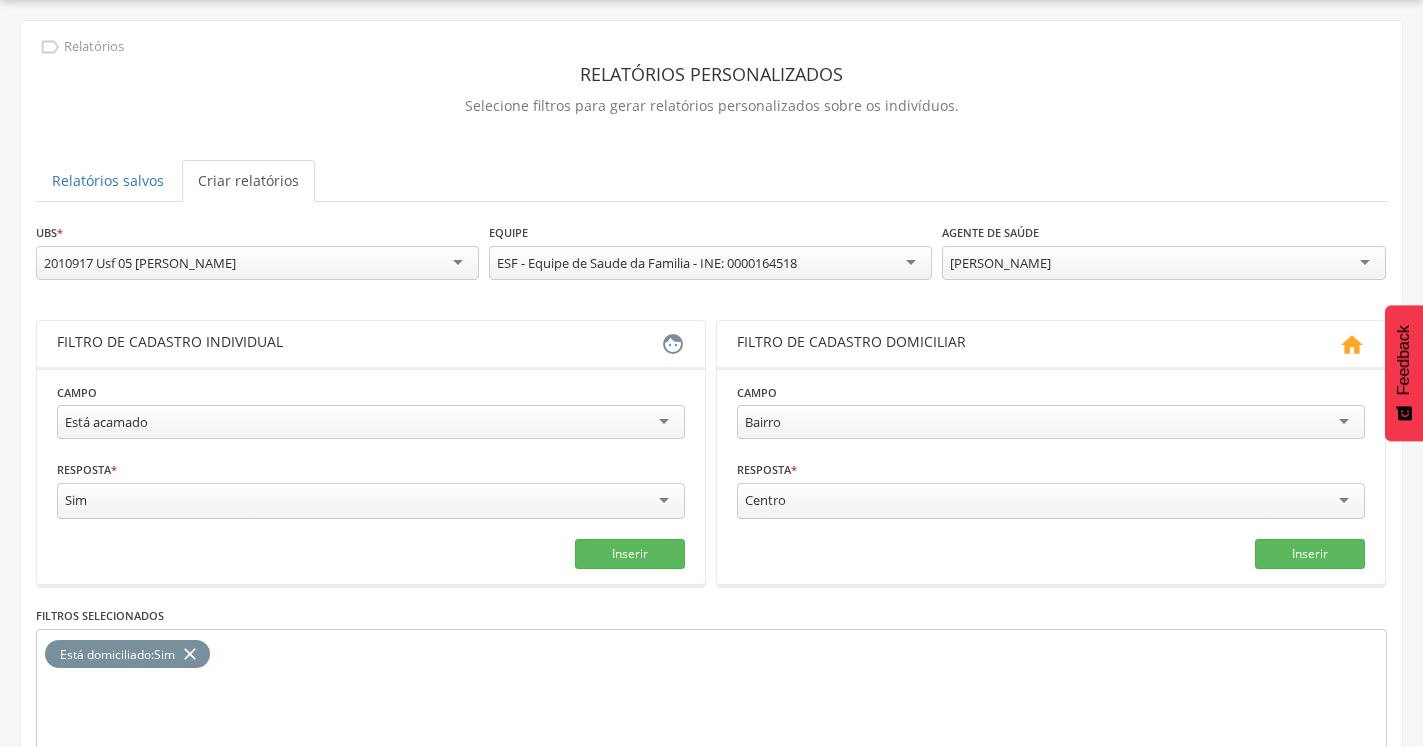 scroll, scrollTop: 24, scrollLeft: 0, axis: vertical 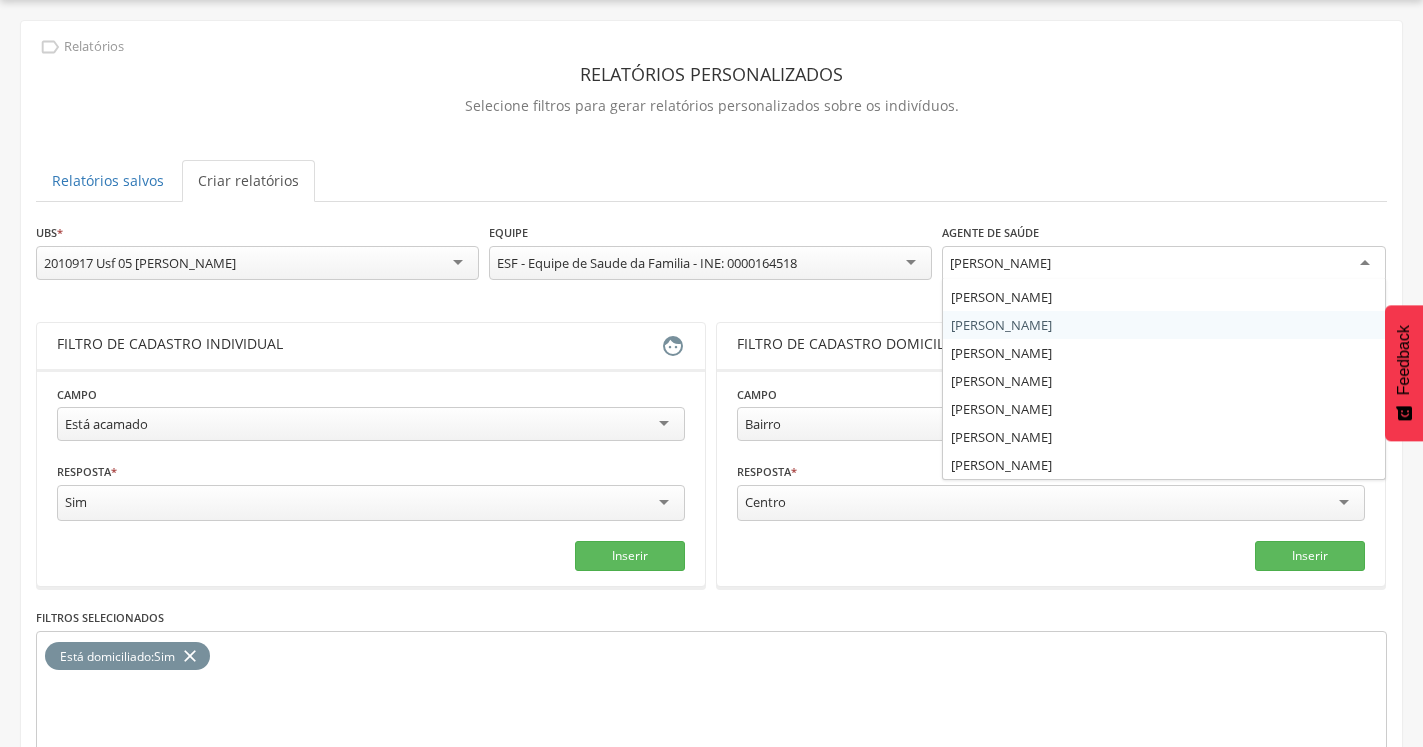 click on "**********" at bounding box center [711, 526] 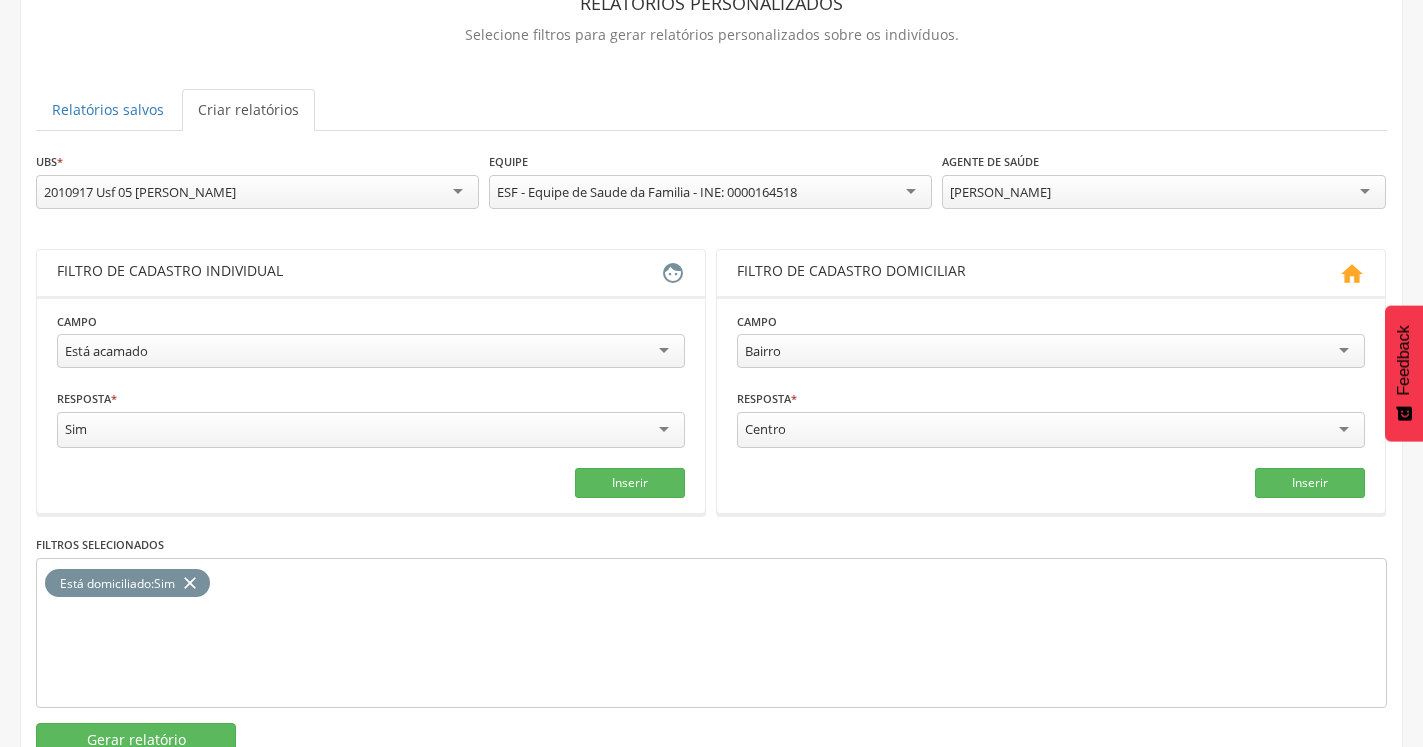 scroll, scrollTop: 194, scrollLeft: 0, axis: vertical 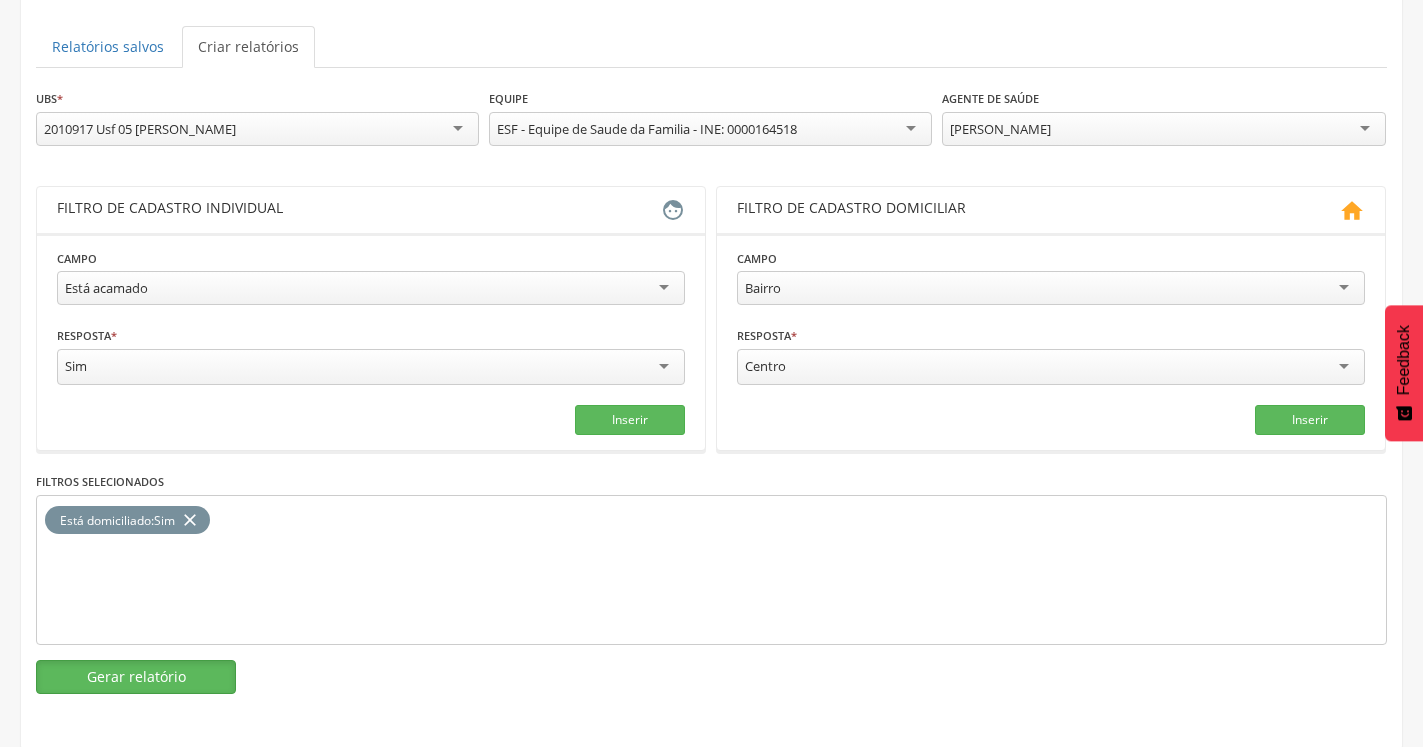 drag, startPoint x: 199, startPoint y: 666, endPoint x: 1330, endPoint y: 370, distance: 1169.0924 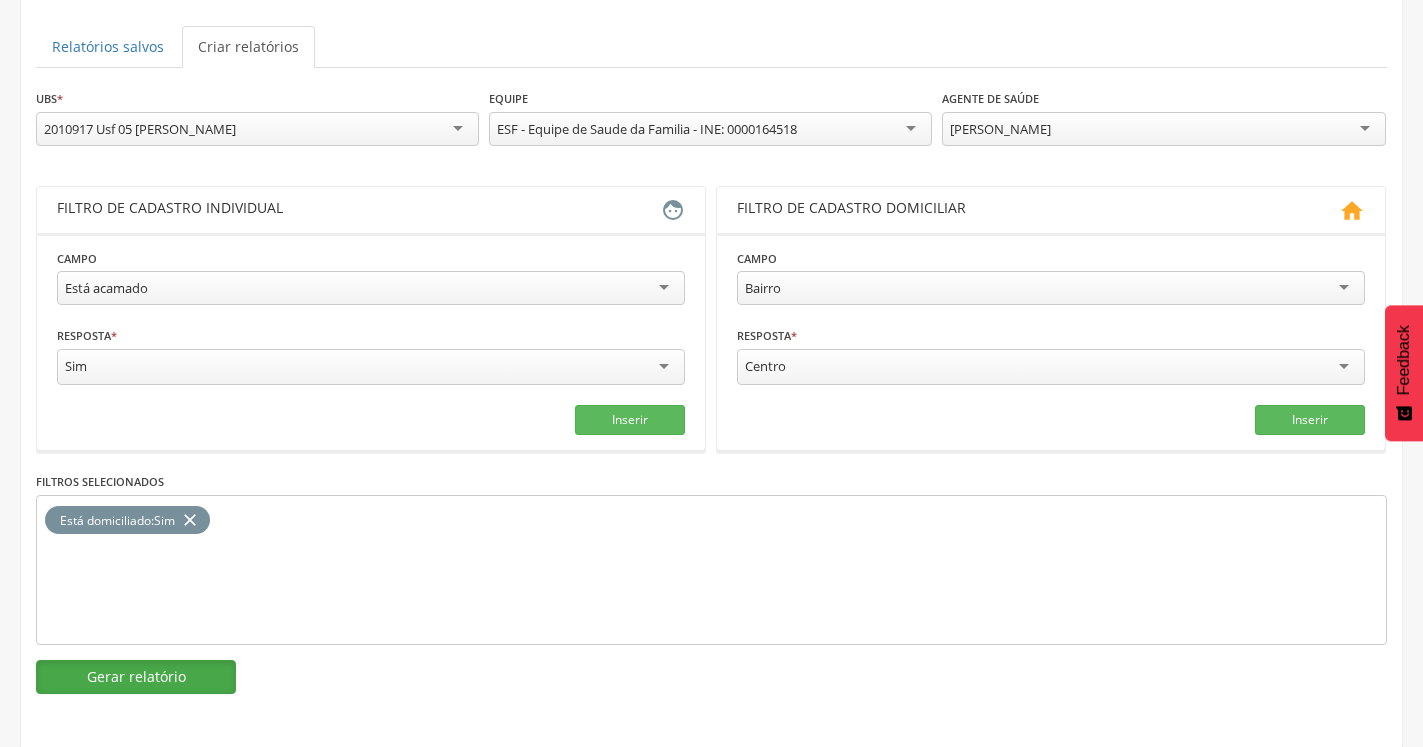 click on "Gerar relatório" at bounding box center [136, 677] 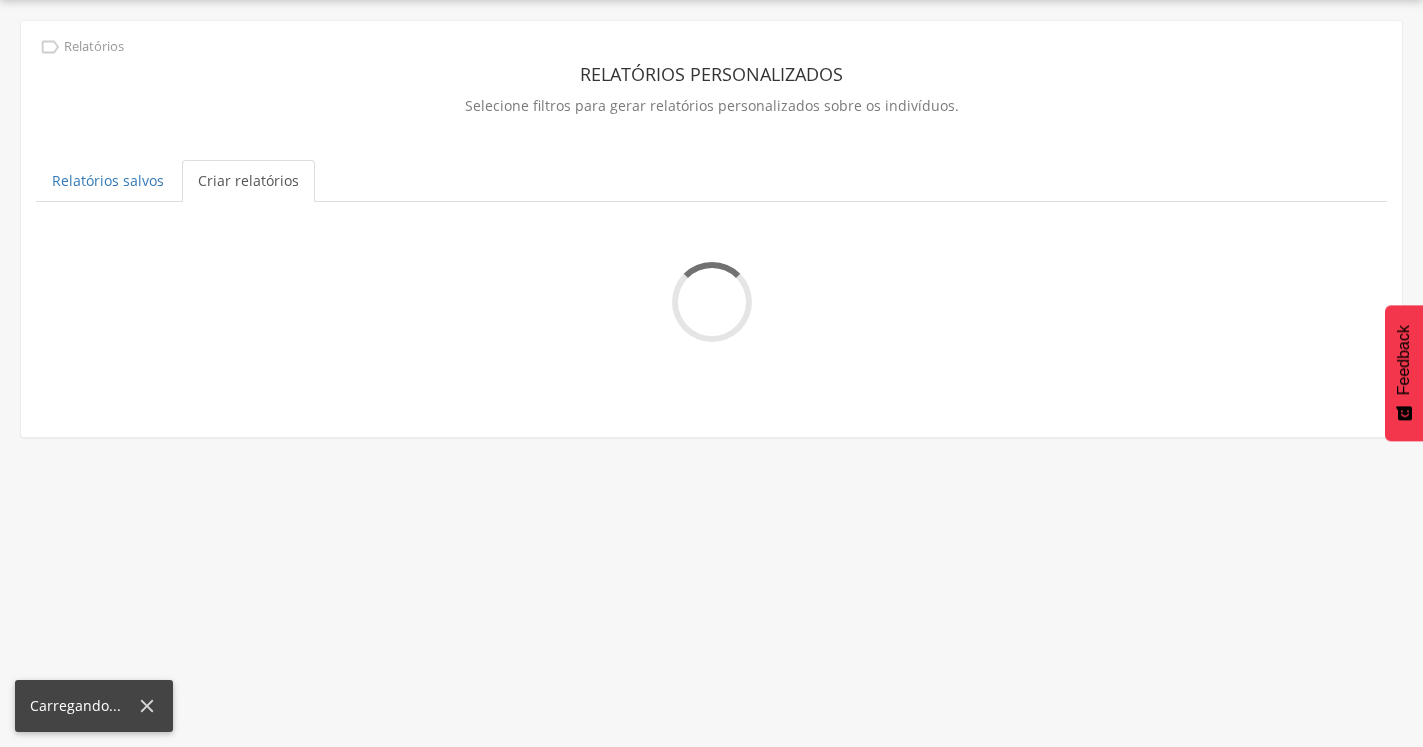 scroll, scrollTop: 60, scrollLeft: 0, axis: vertical 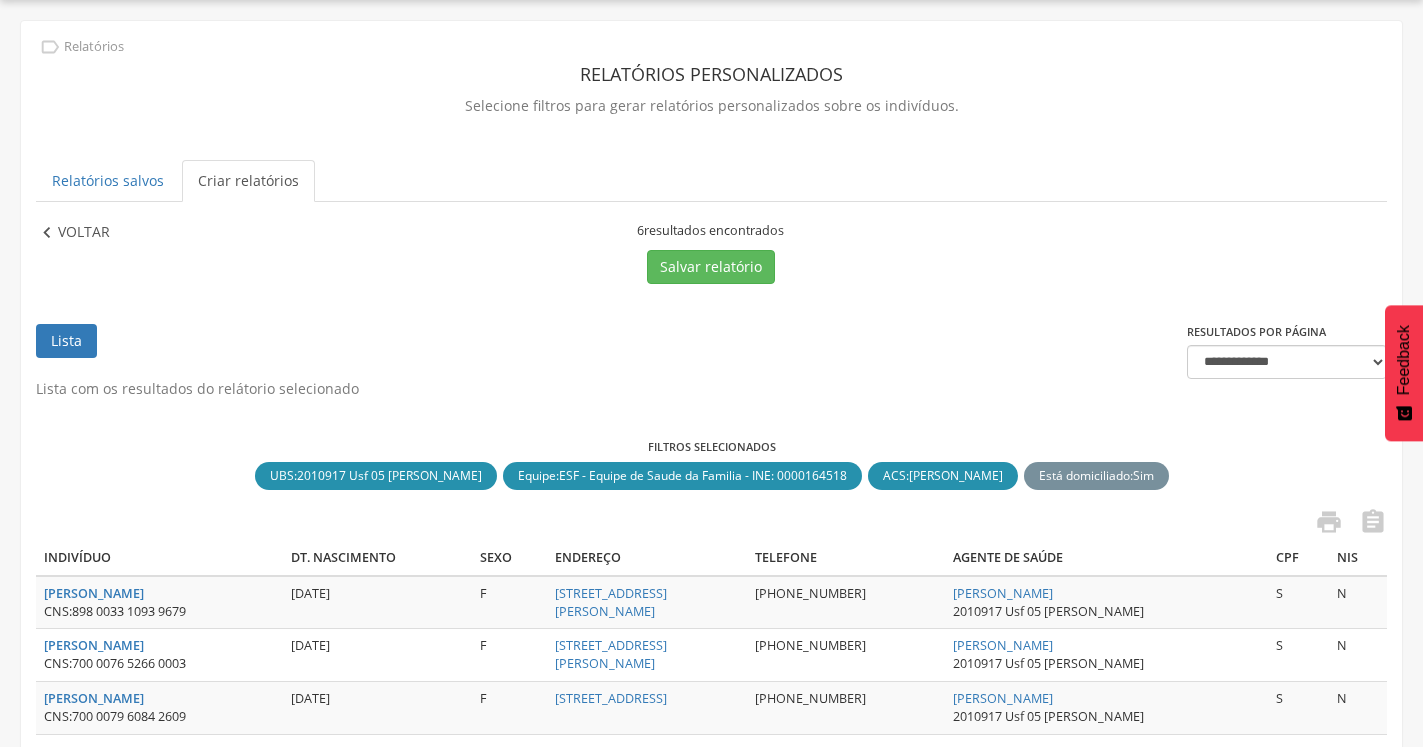 click on "Voltar" at bounding box center [84, 233] 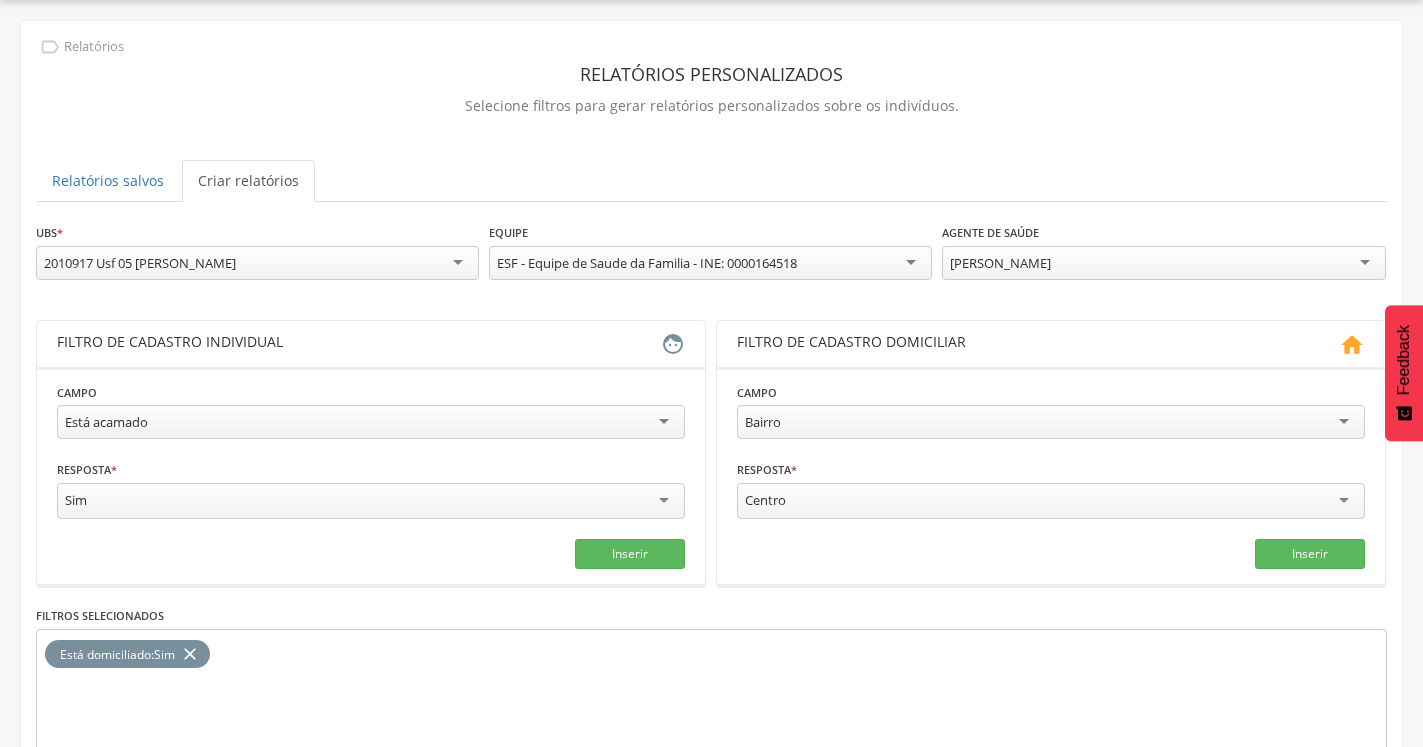 click on "[PERSON_NAME]" at bounding box center [1000, 263] 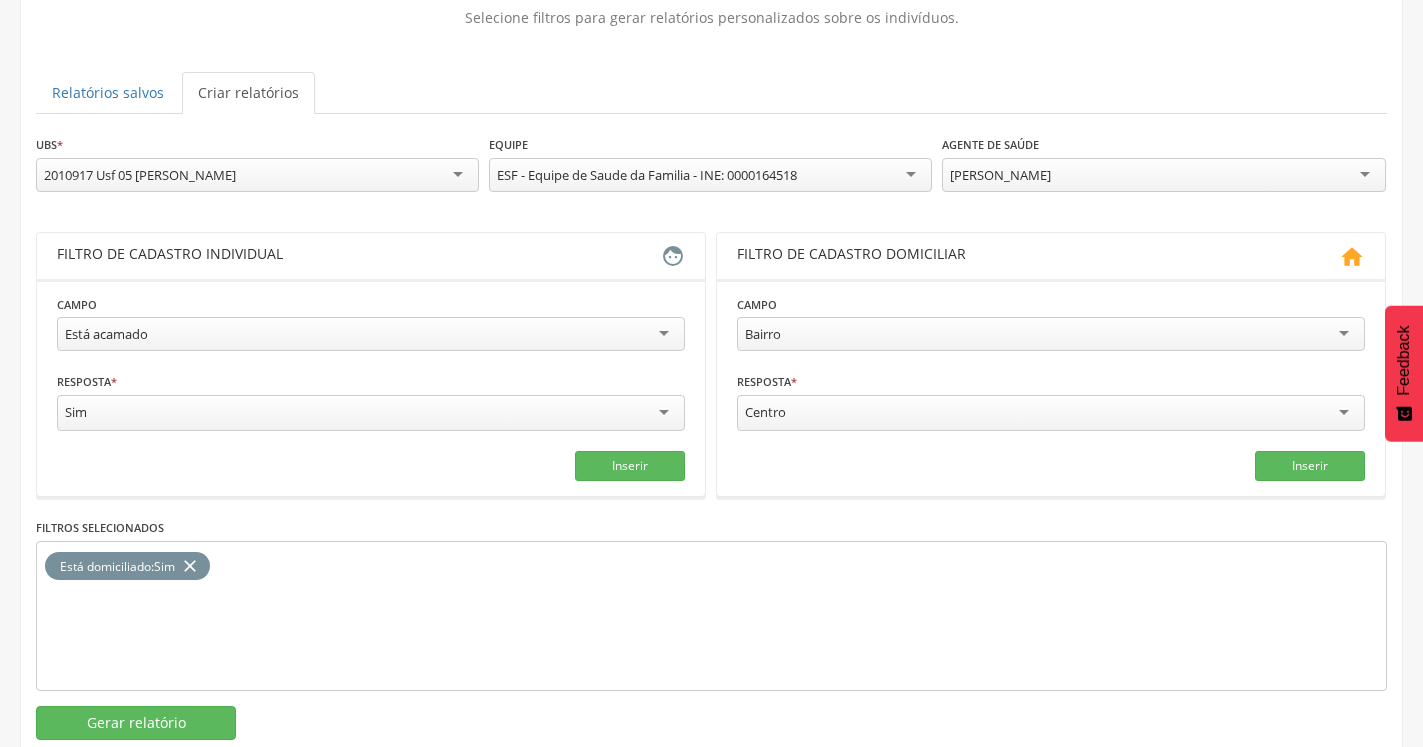 scroll, scrollTop: 194, scrollLeft: 0, axis: vertical 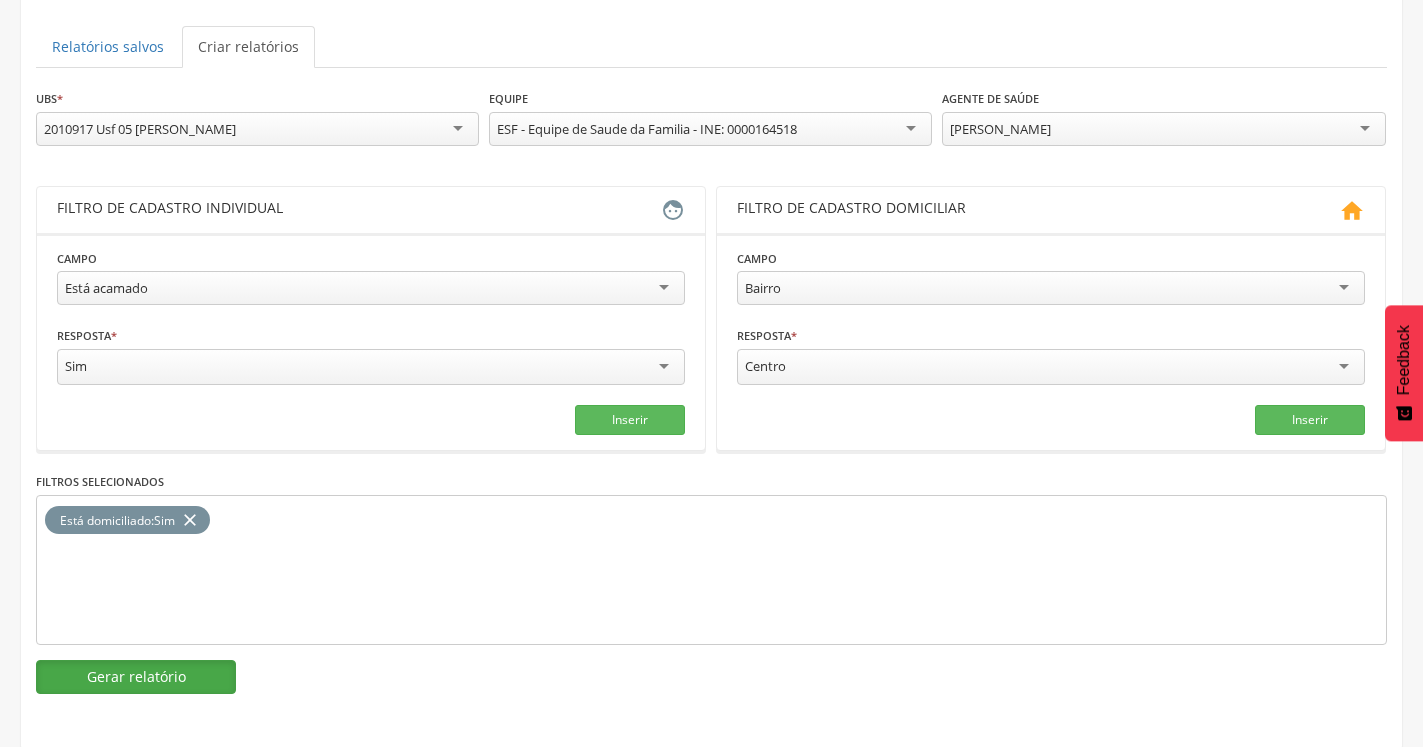 click on "Gerar relatório" at bounding box center (136, 677) 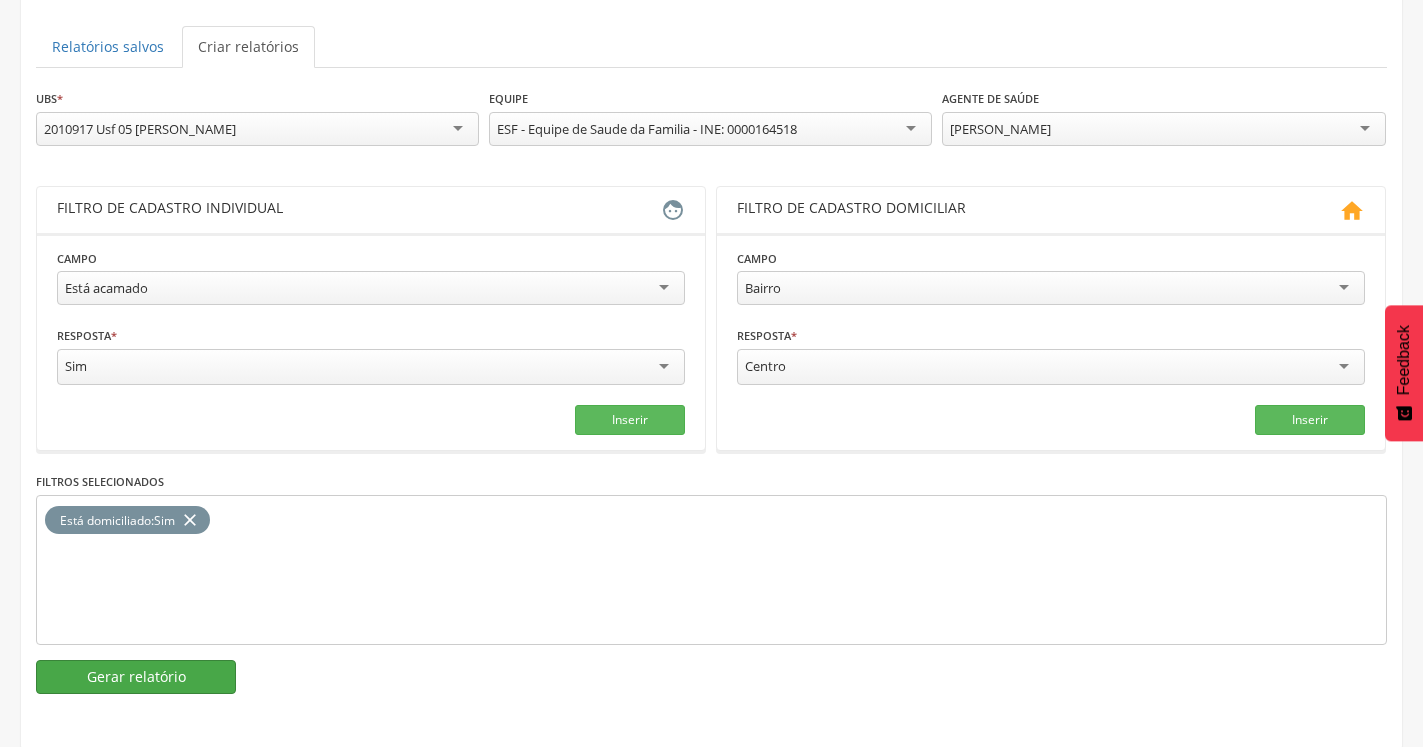 scroll, scrollTop: 60, scrollLeft: 0, axis: vertical 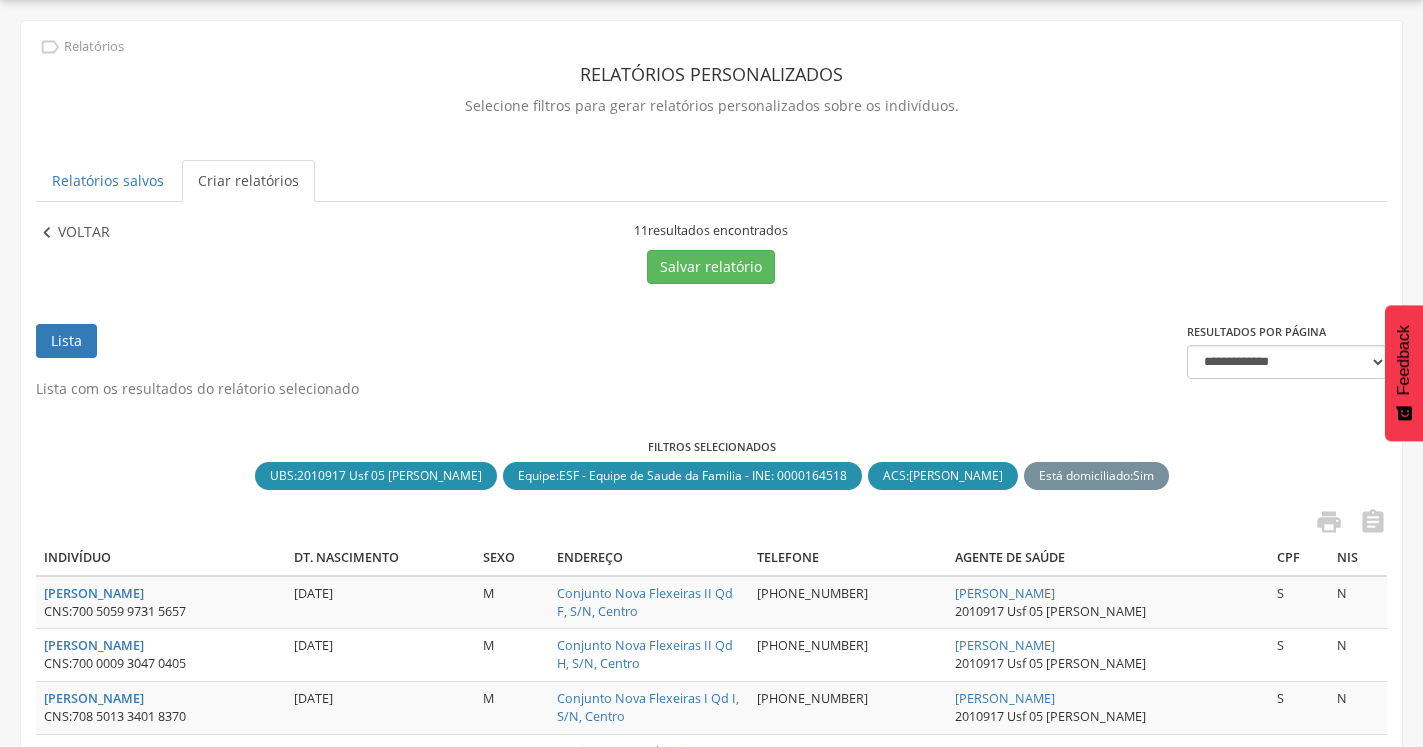 click on "Voltar" at bounding box center [84, 233] 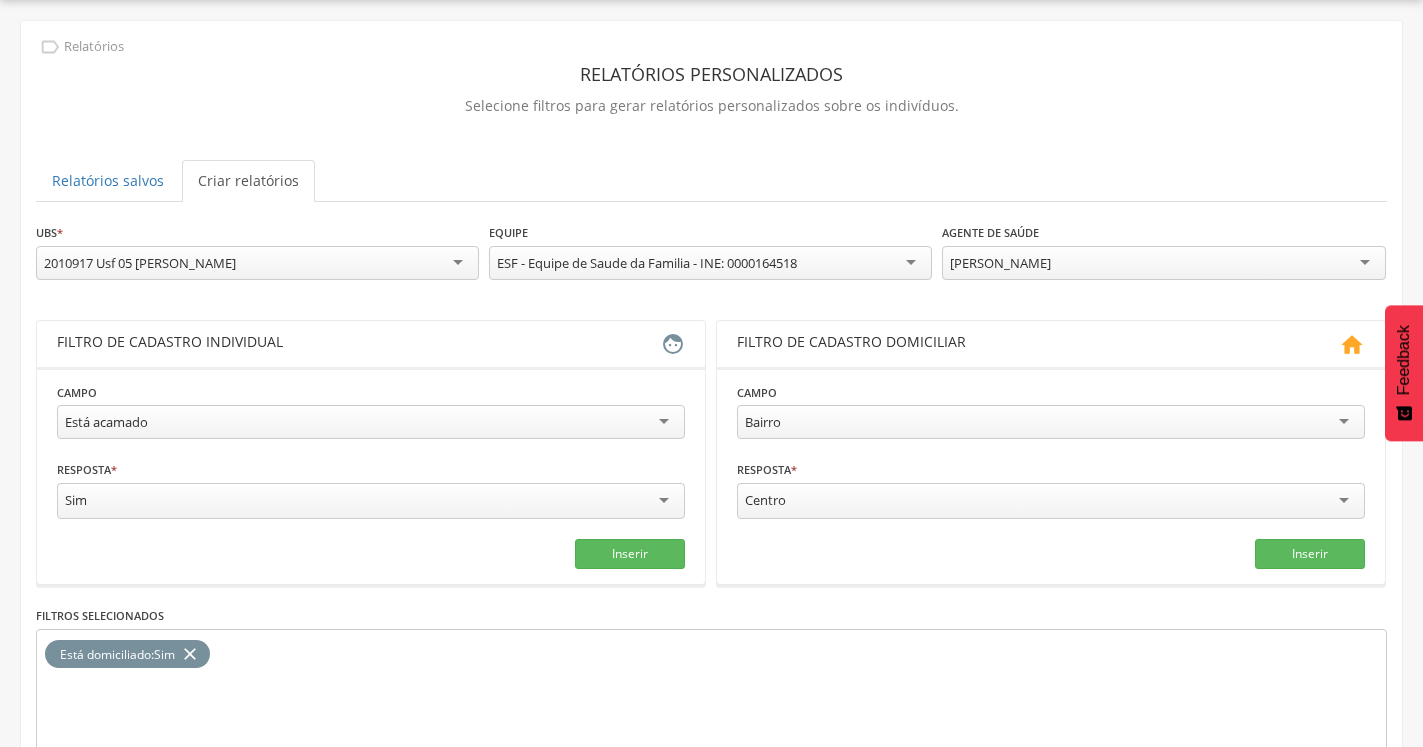 click on "[PERSON_NAME]" at bounding box center (1163, 263) 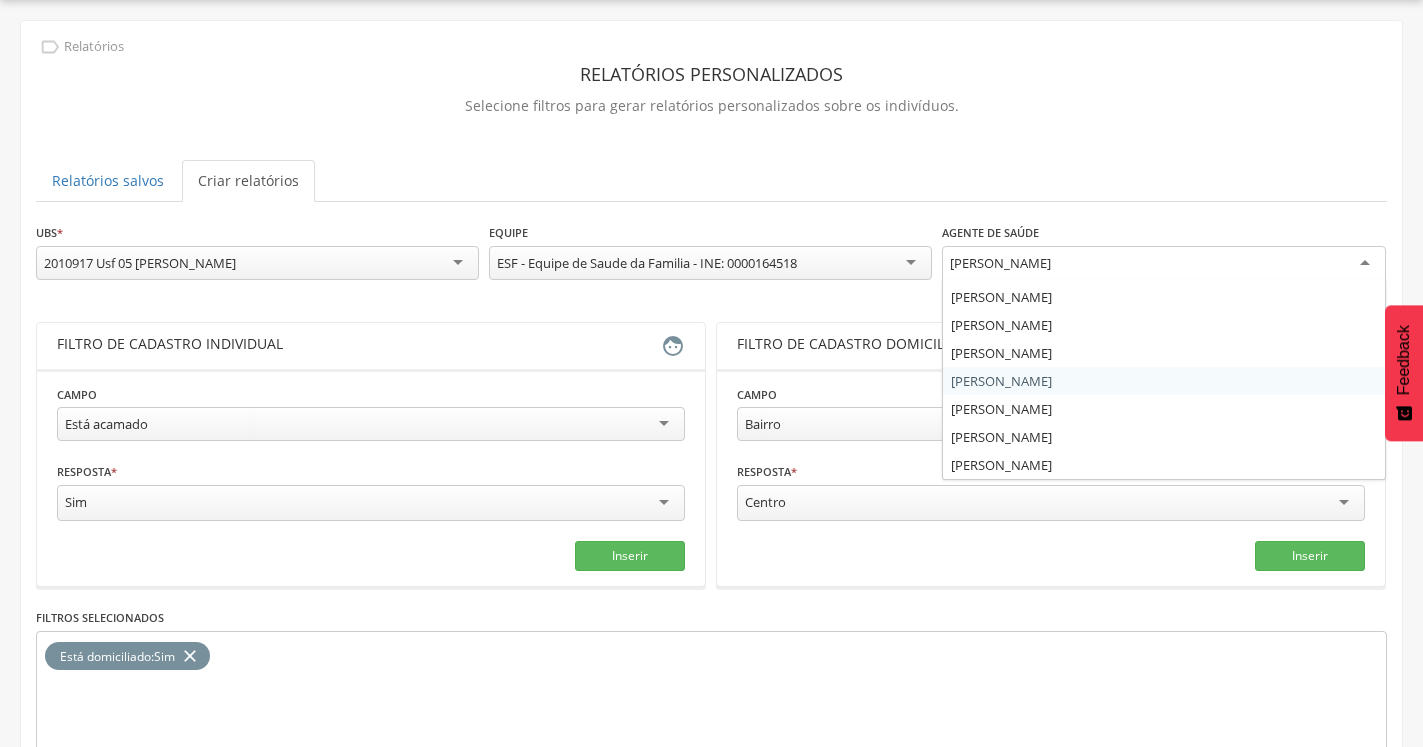 click on "**********" at bounding box center (711, 526) 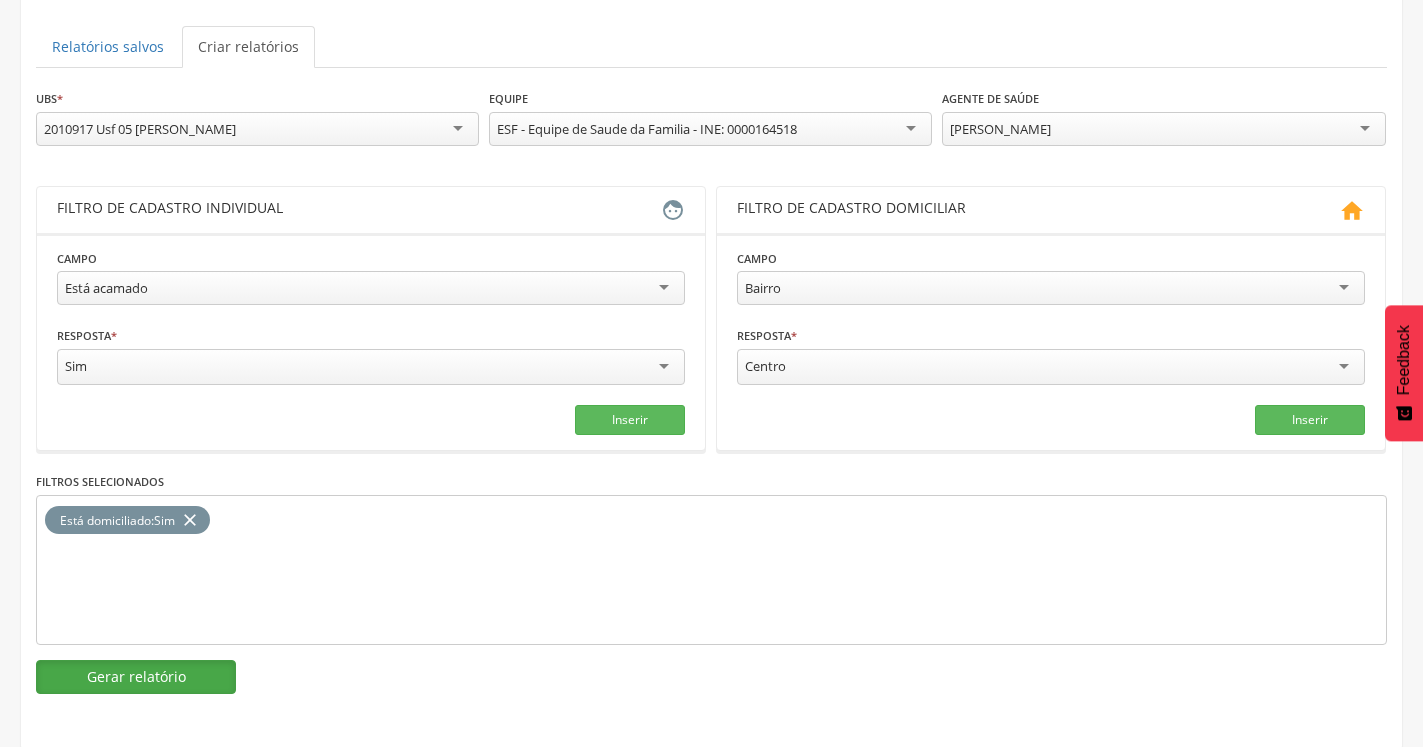 click on "Gerar relatório" at bounding box center (136, 677) 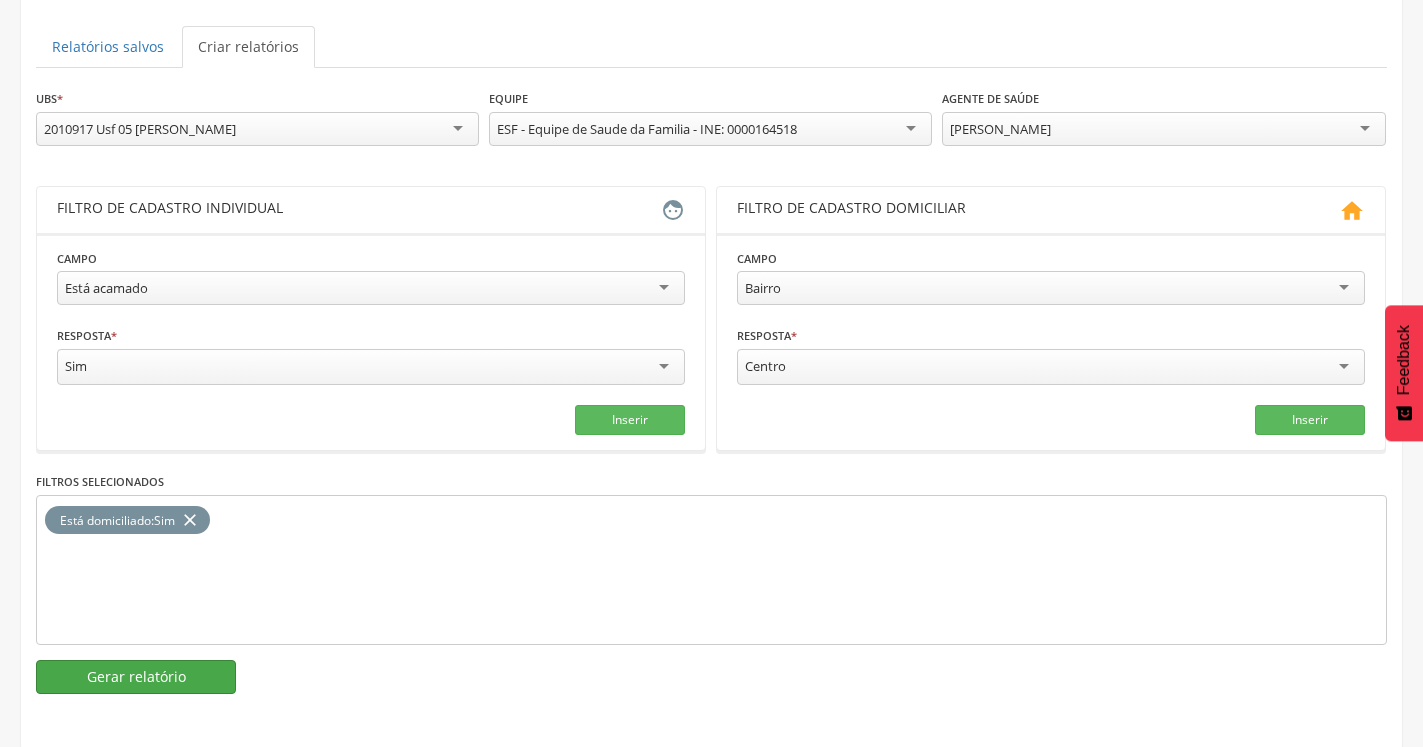 scroll, scrollTop: 60, scrollLeft: 0, axis: vertical 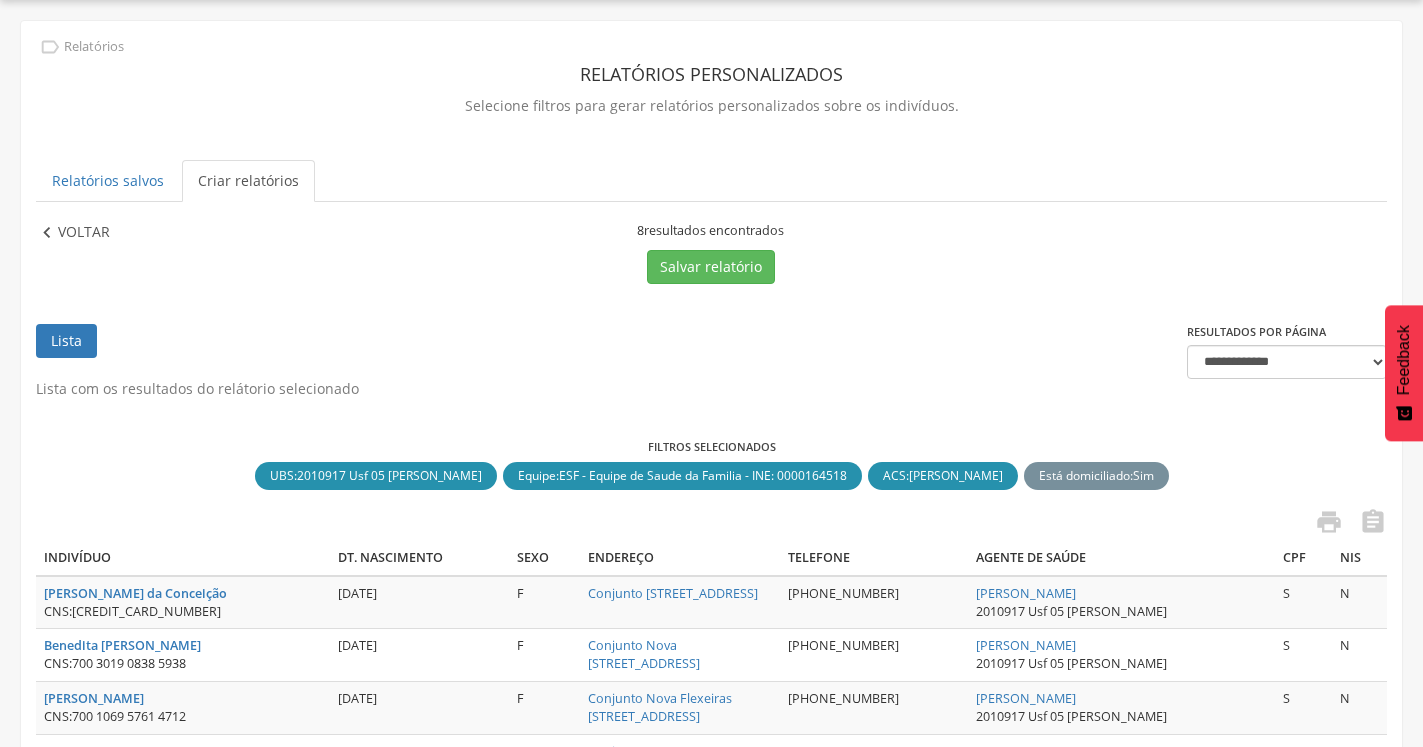 click on "Voltar" at bounding box center (84, 233) 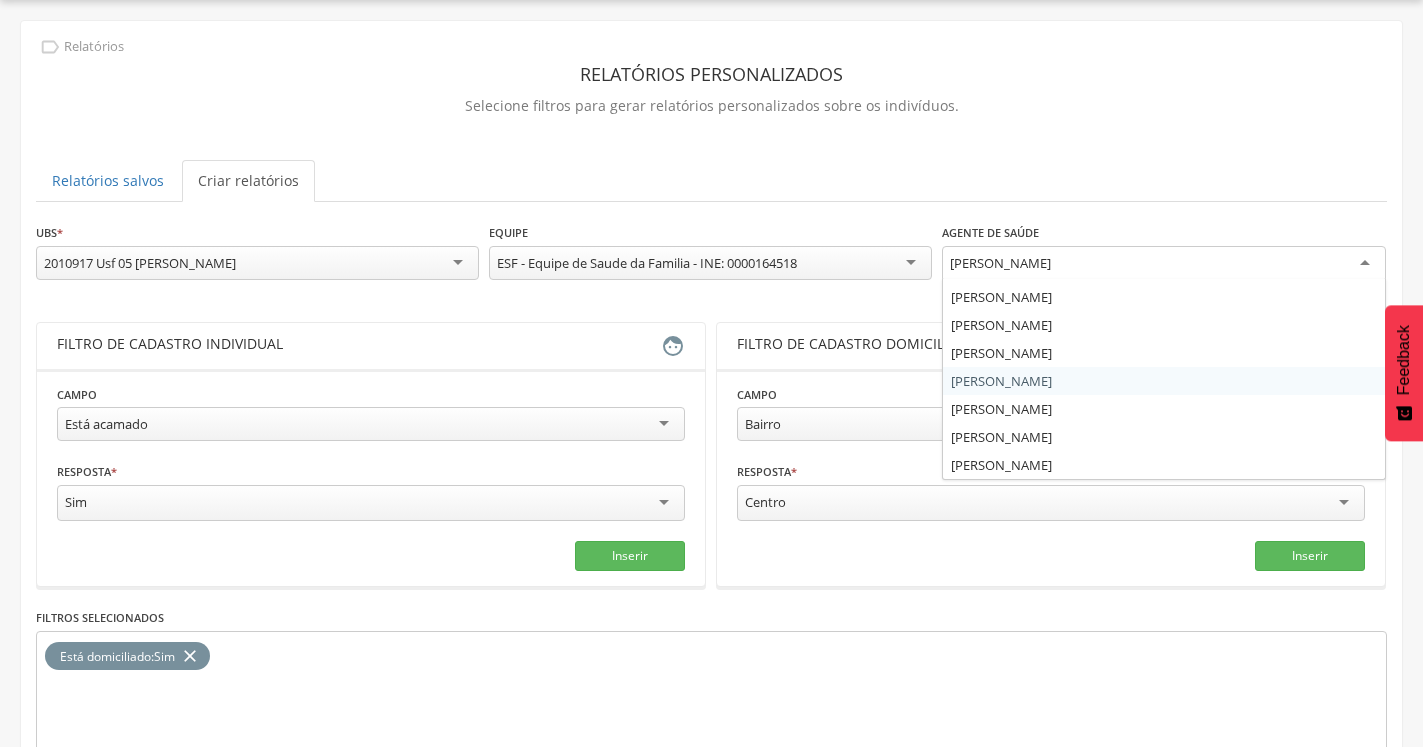 scroll, scrollTop: 24, scrollLeft: 0, axis: vertical 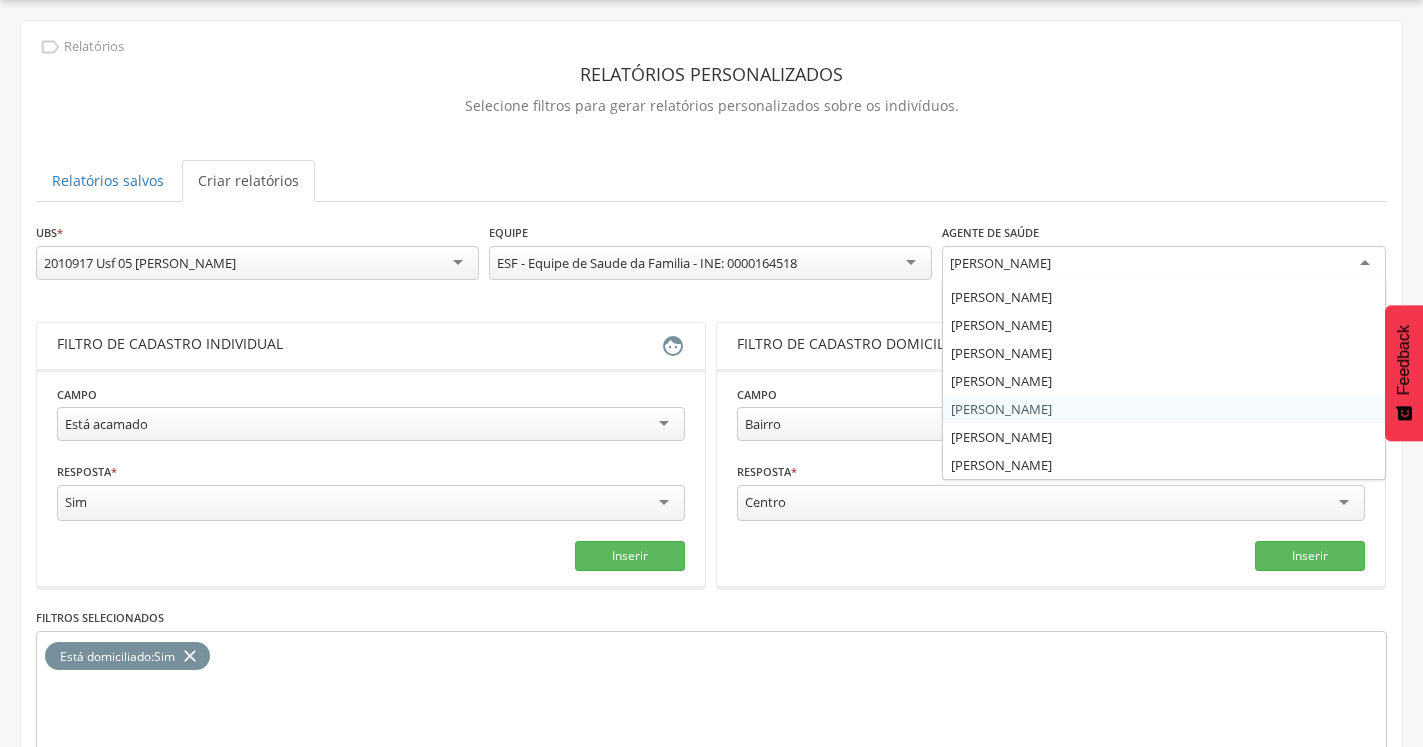 click on "**********" at bounding box center (711, 526) 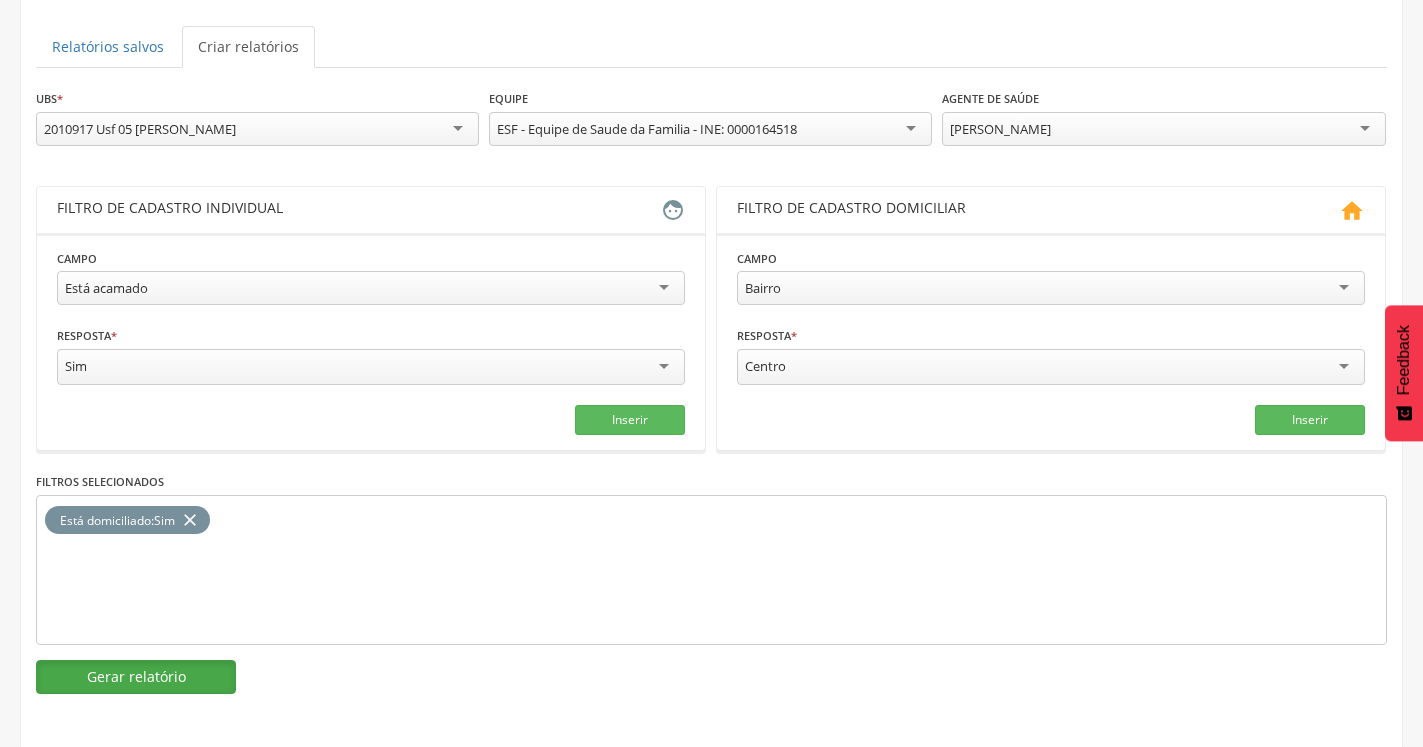 click on "Gerar relatório" at bounding box center [136, 677] 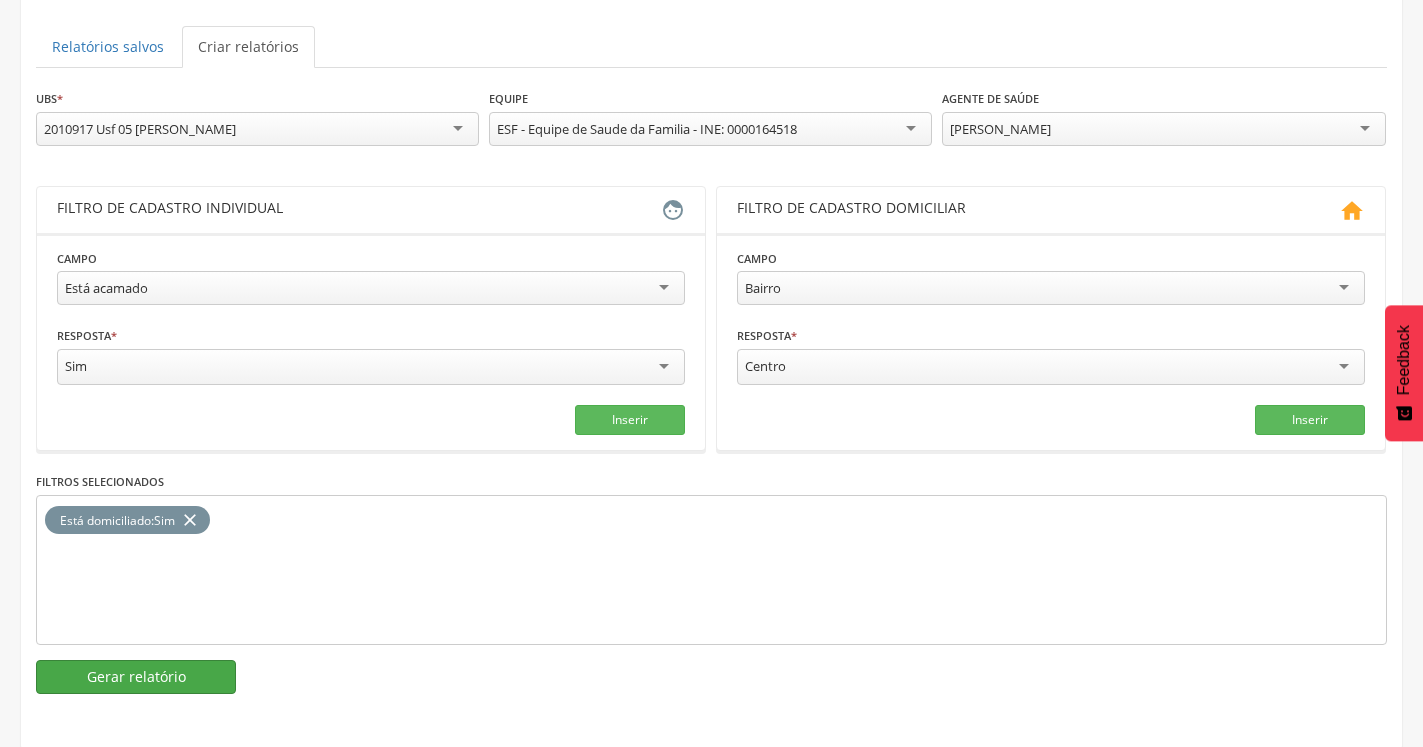 scroll, scrollTop: 60, scrollLeft: 0, axis: vertical 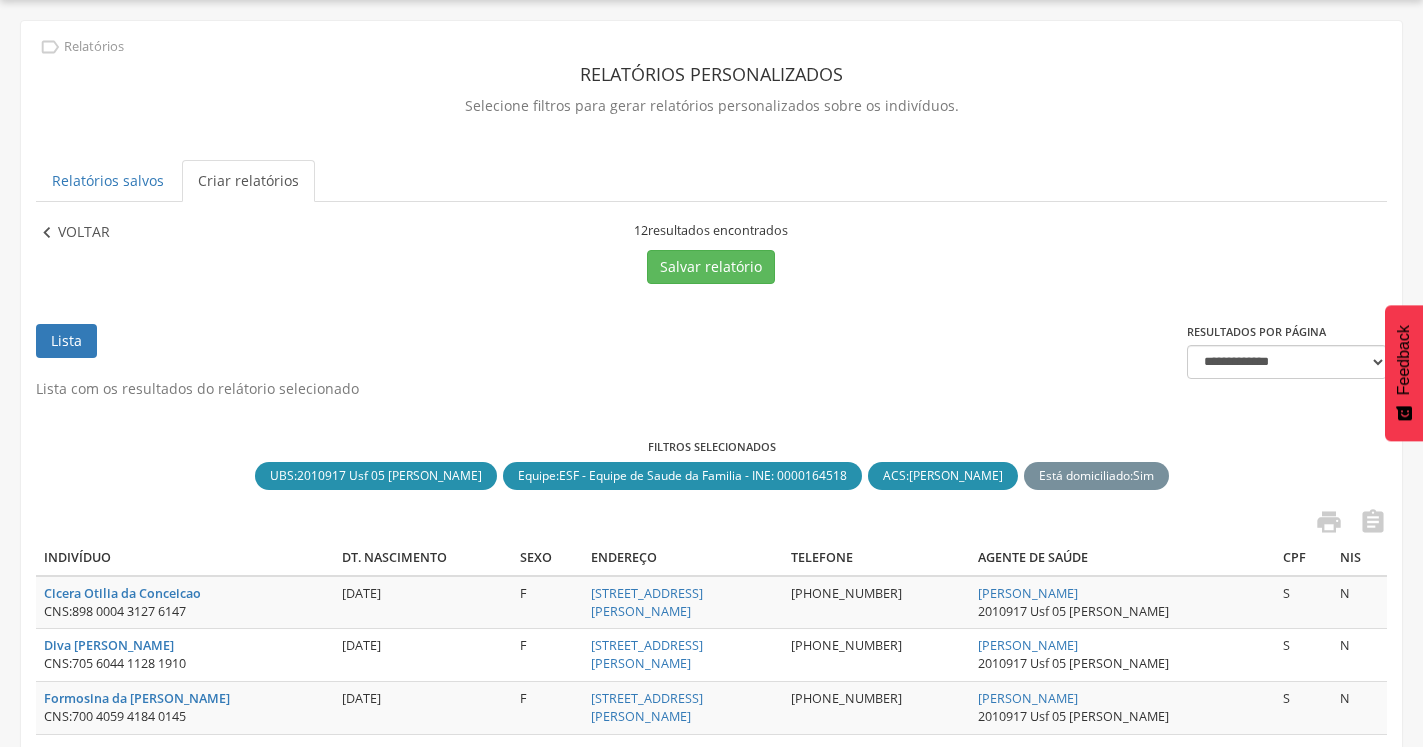 click on "Voltar" at bounding box center [84, 233] 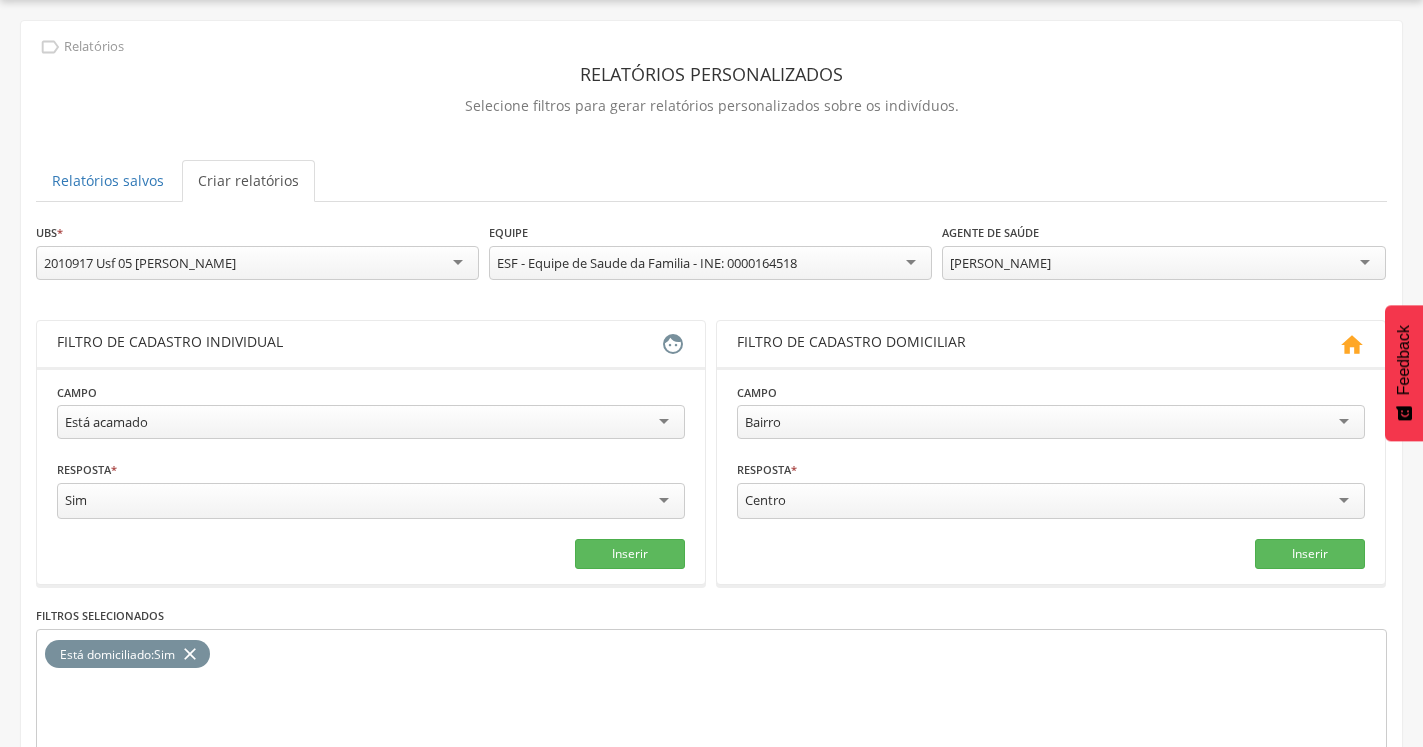 click on "[PERSON_NAME]" at bounding box center (1000, 263) 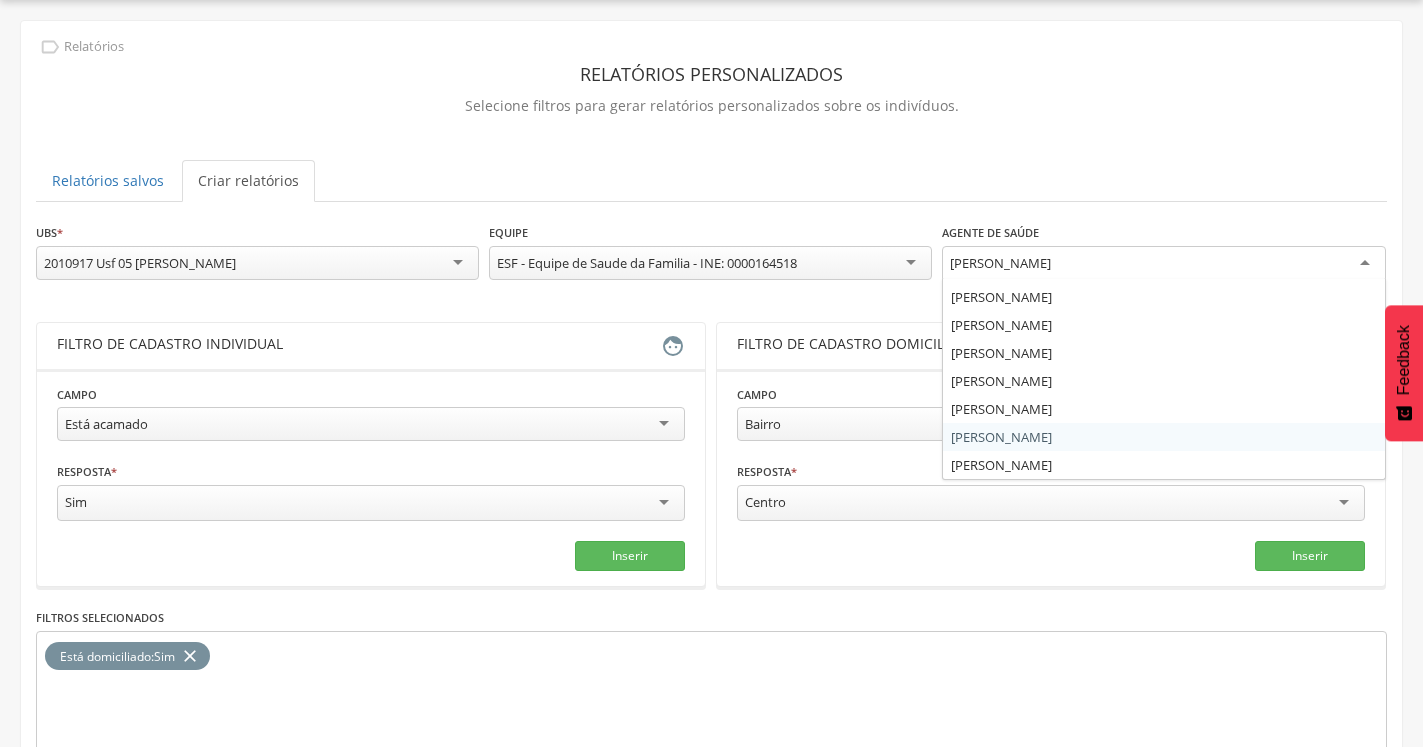 click on "**********" at bounding box center [711, 526] 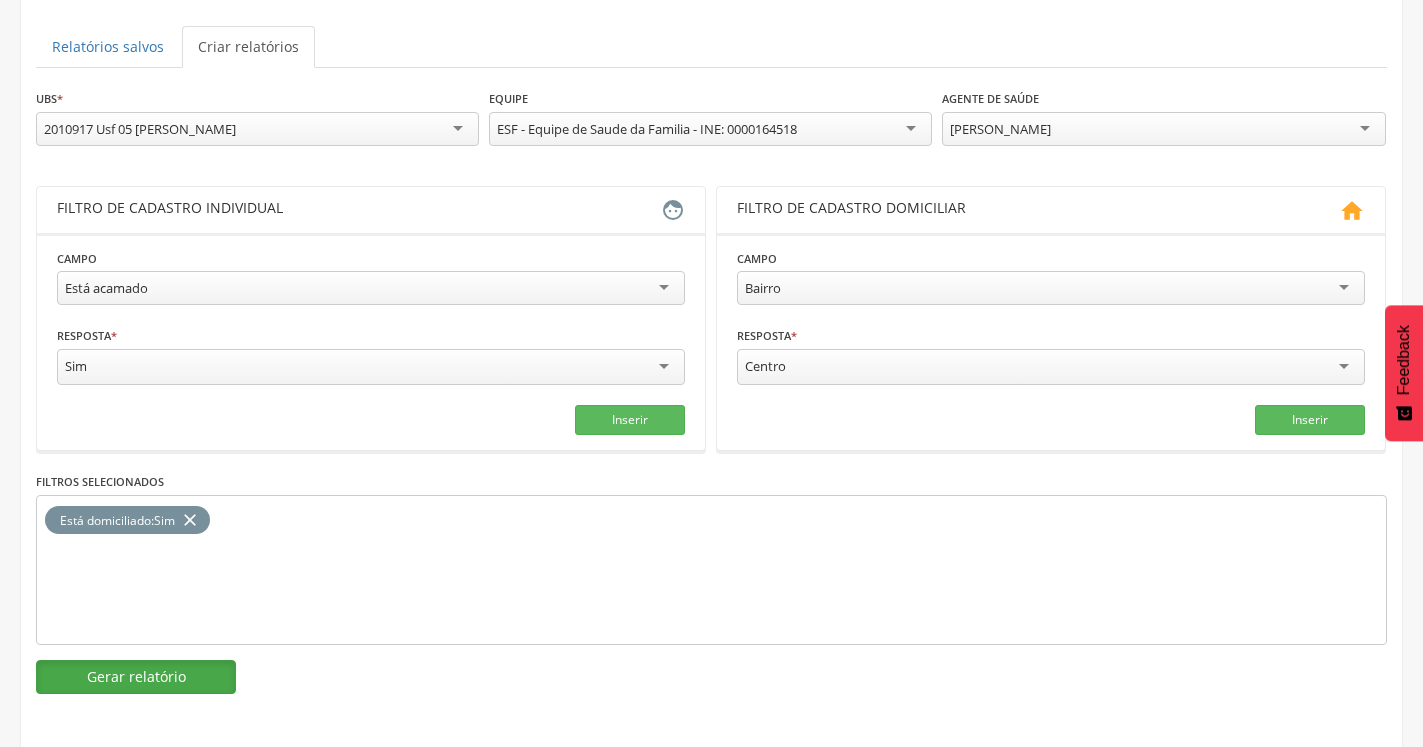 click on "Gerar relatório" at bounding box center (136, 677) 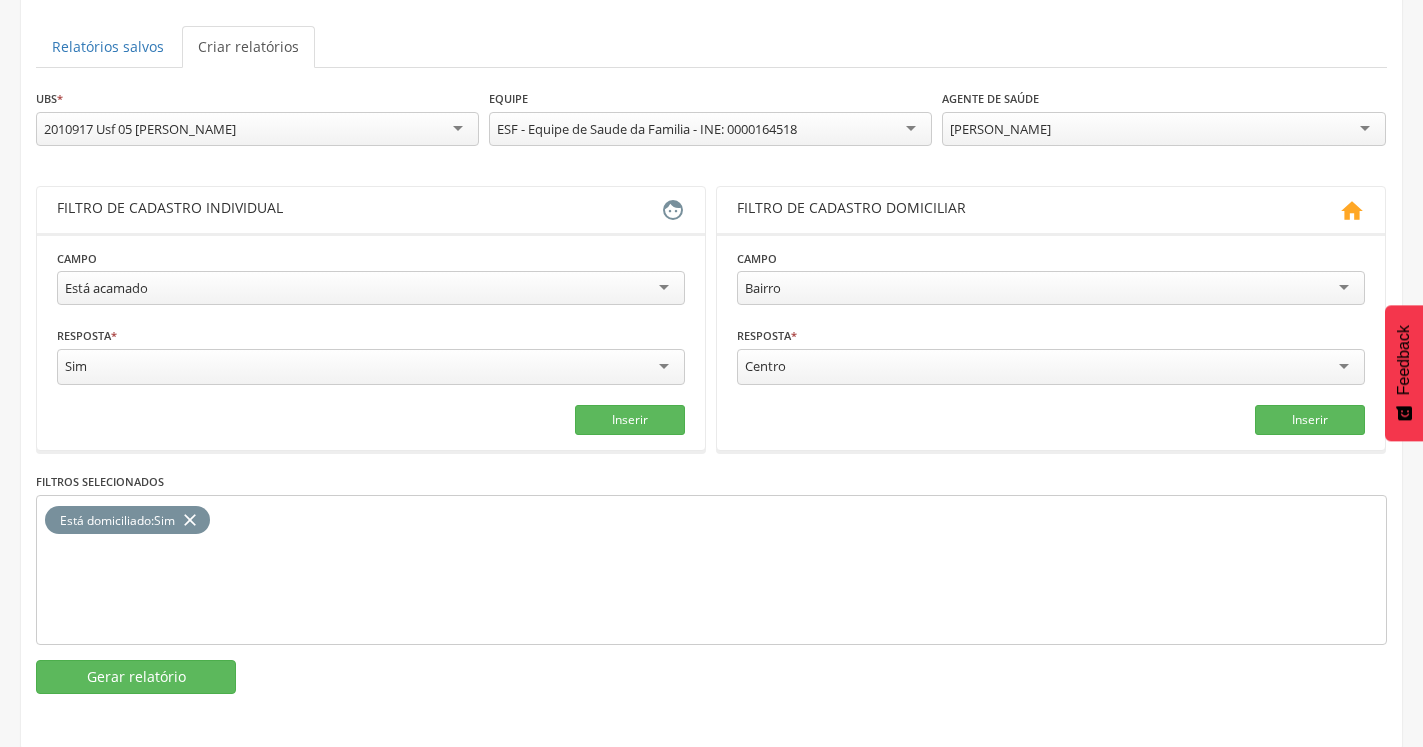 scroll, scrollTop: 60, scrollLeft: 0, axis: vertical 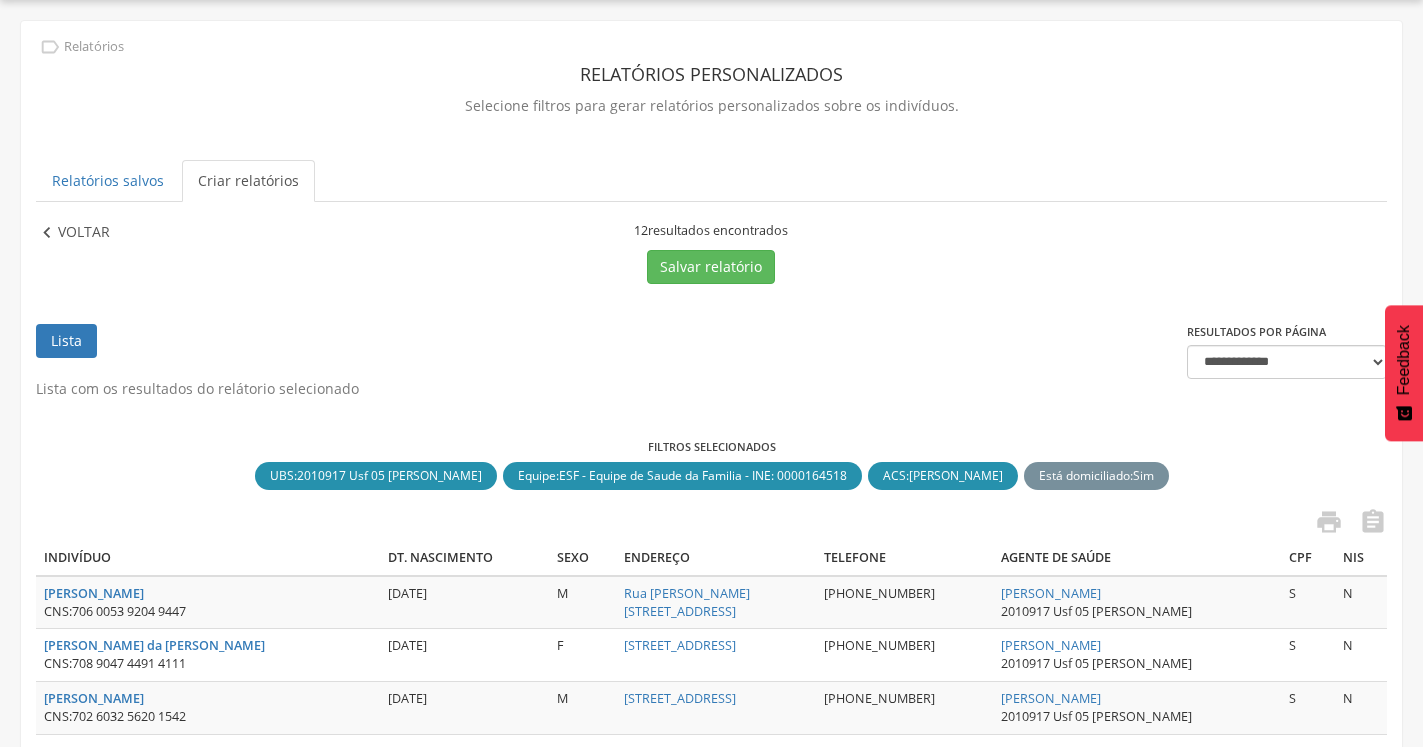 click on "Voltar" at bounding box center (84, 233) 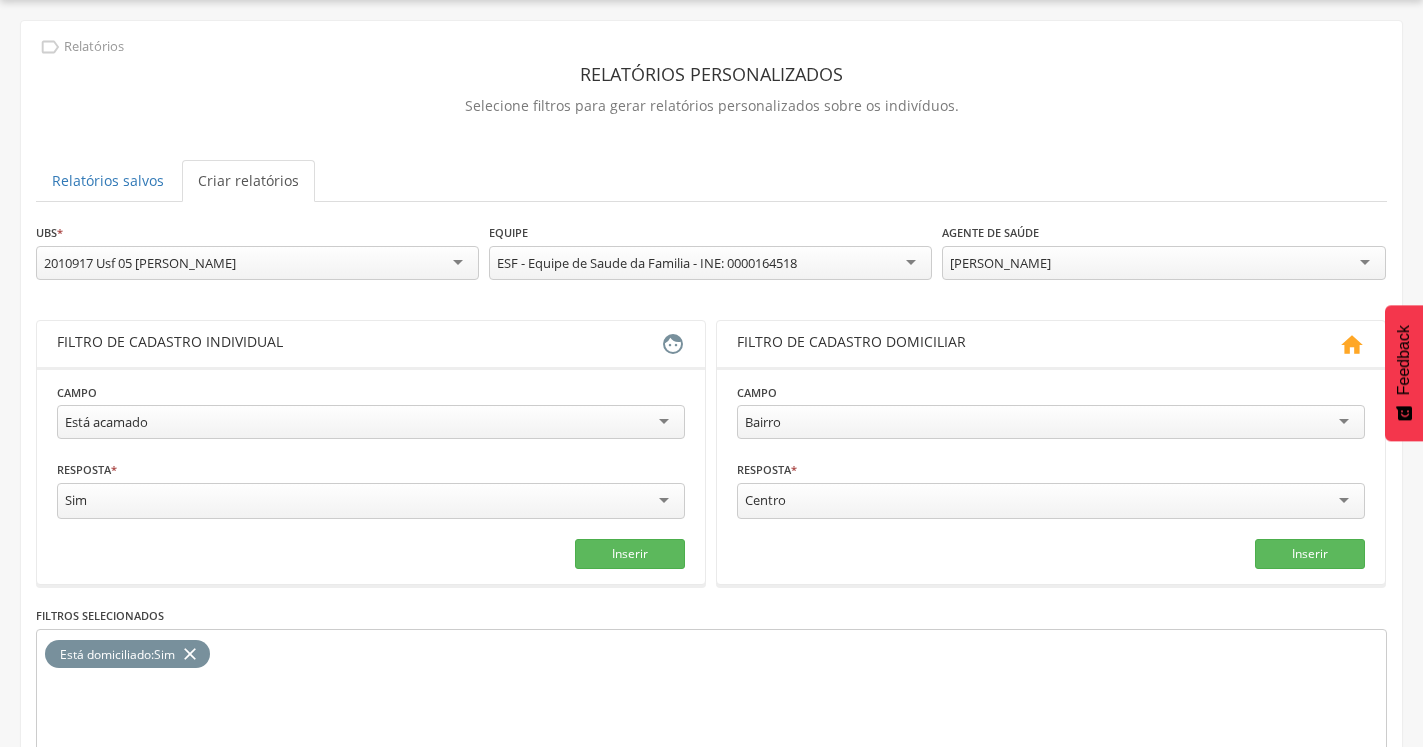 click on "[PERSON_NAME]" at bounding box center [1000, 263] 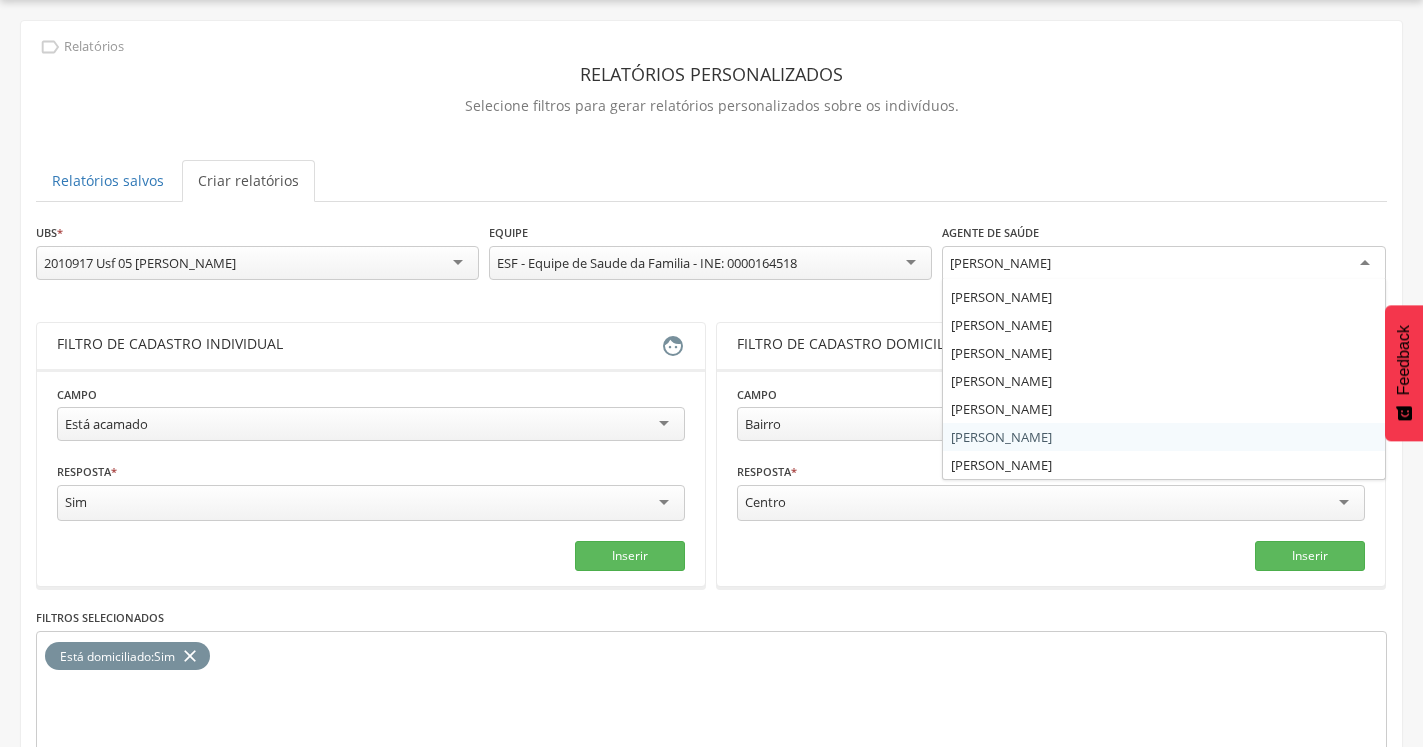 scroll, scrollTop: 24, scrollLeft: 0, axis: vertical 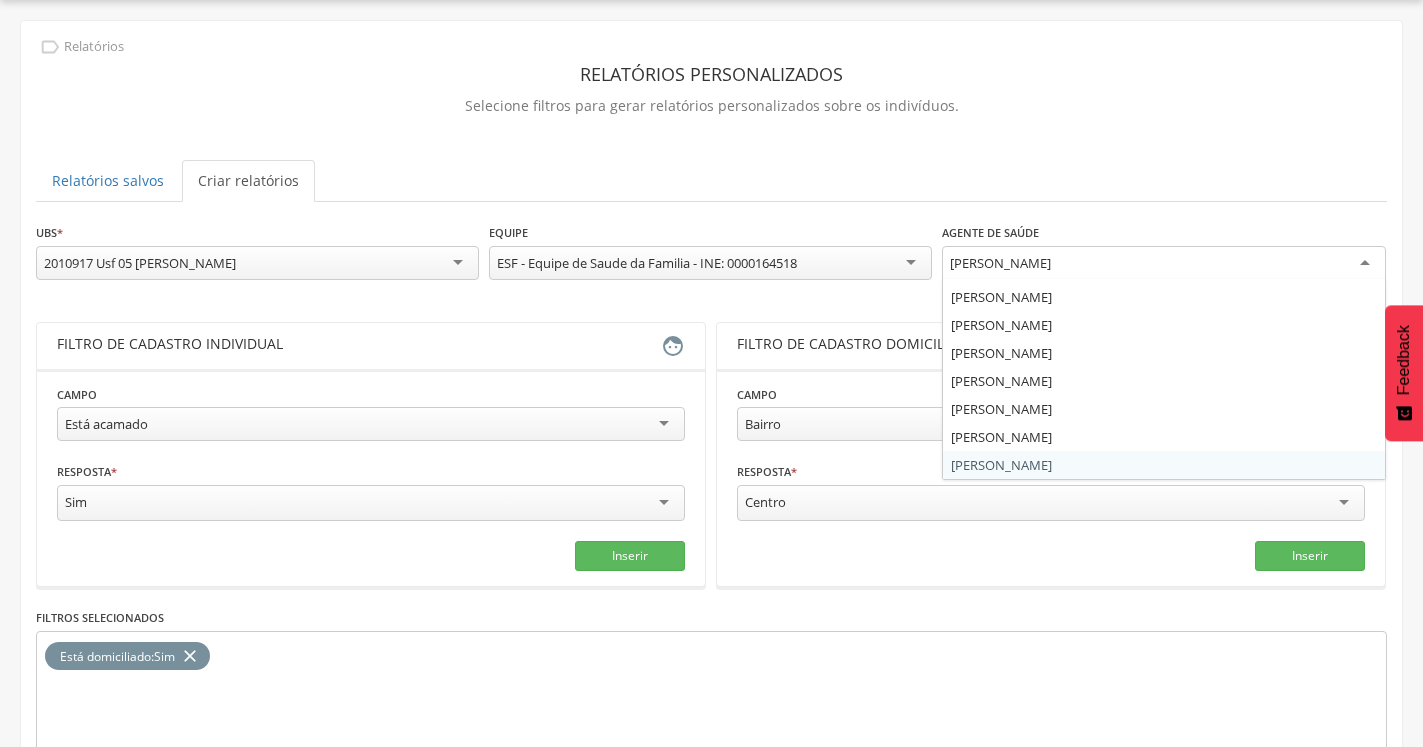 click on "**********" at bounding box center (711, 526) 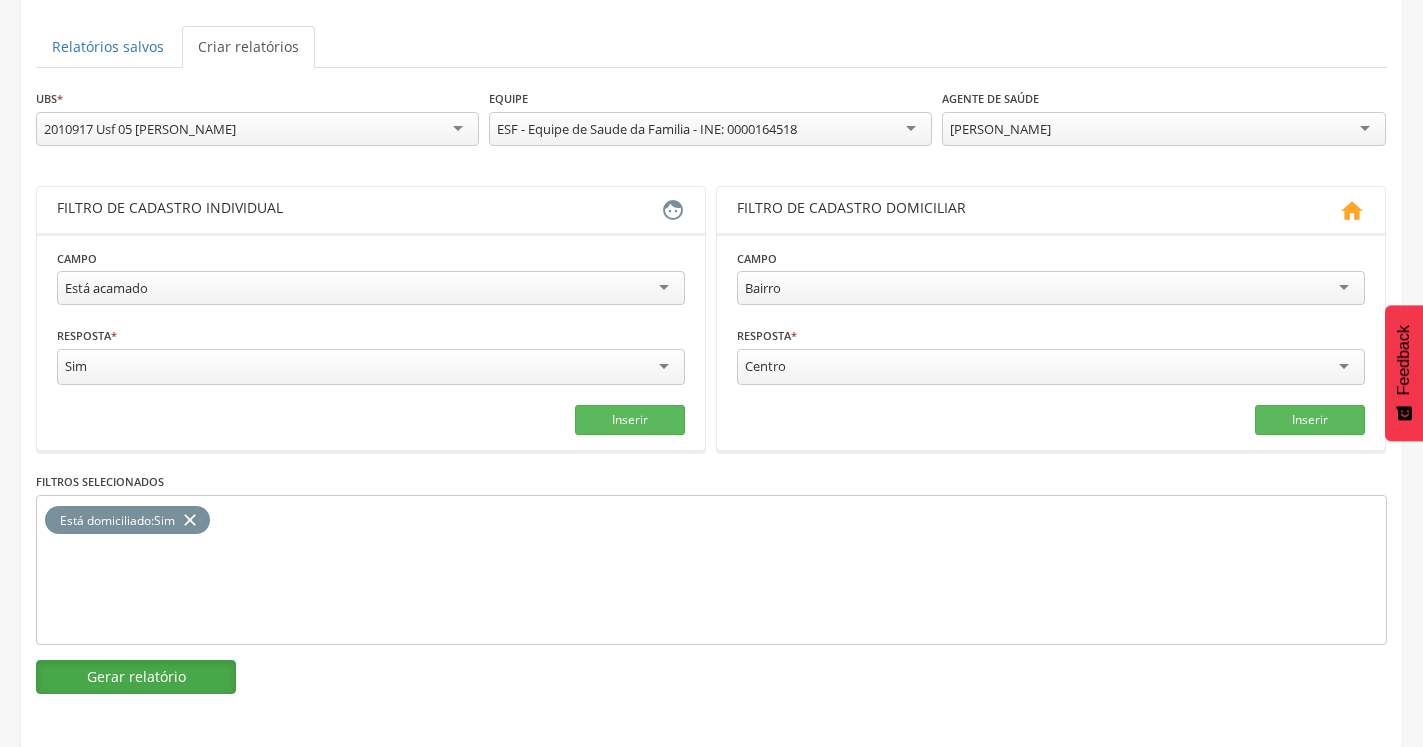 click on "Gerar relatório" at bounding box center (136, 677) 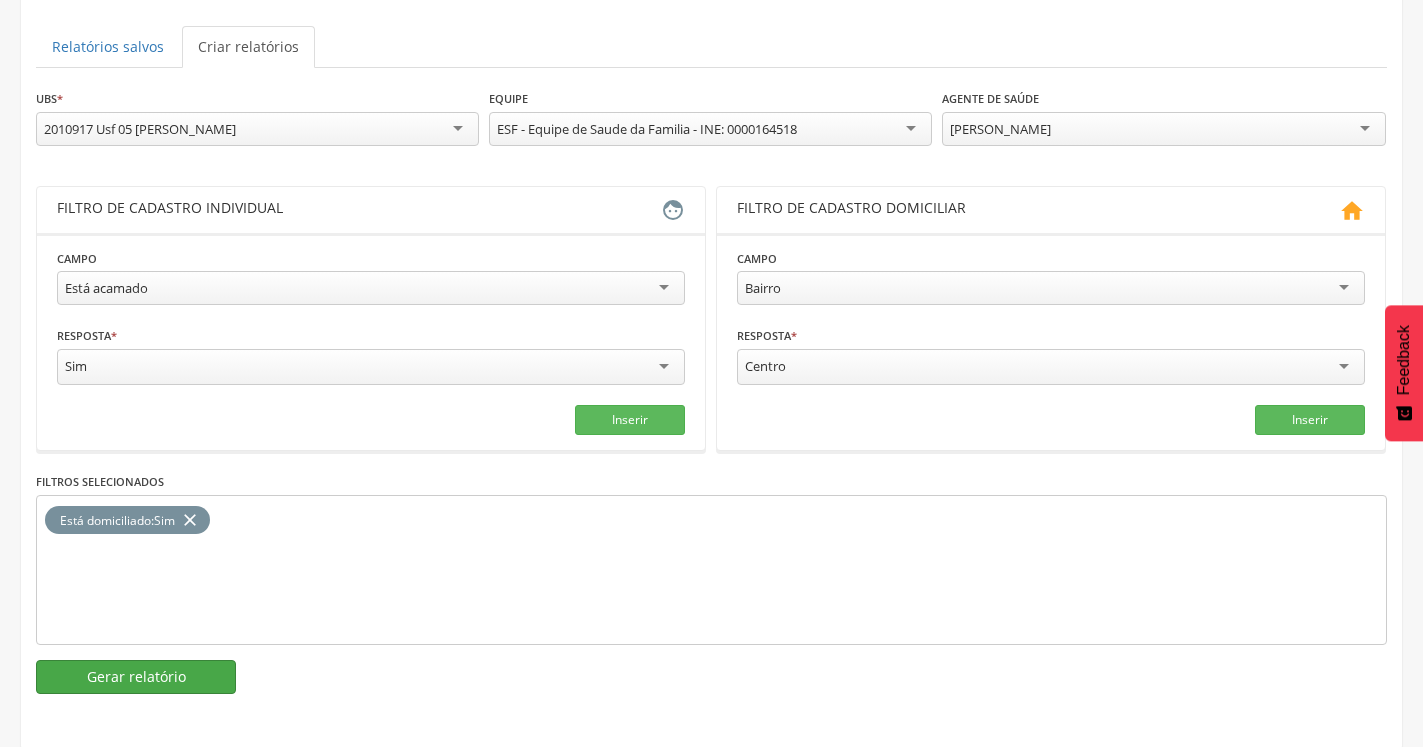 scroll, scrollTop: 60, scrollLeft: 0, axis: vertical 